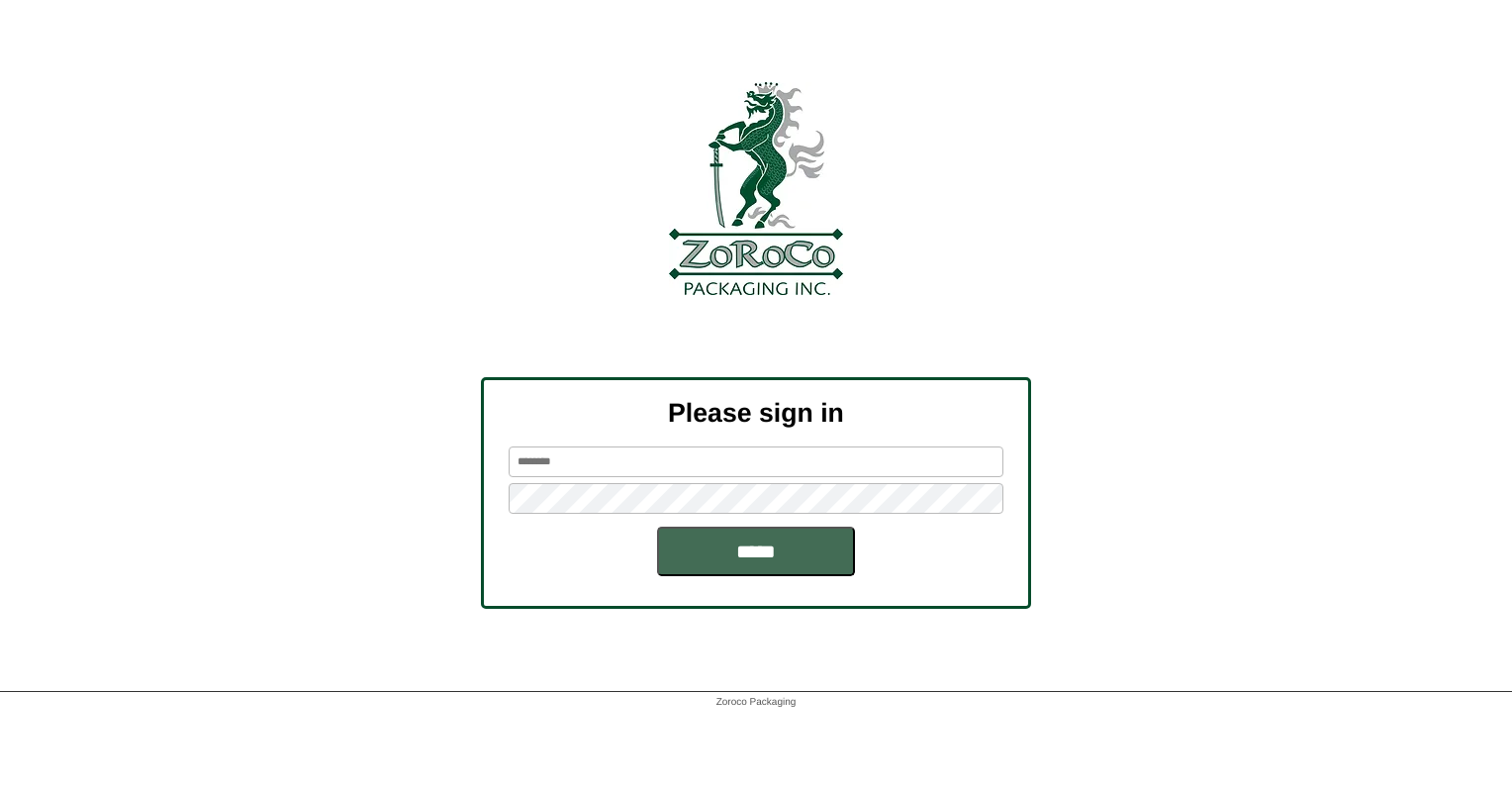 scroll, scrollTop: 0, scrollLeft: 0, axis: both 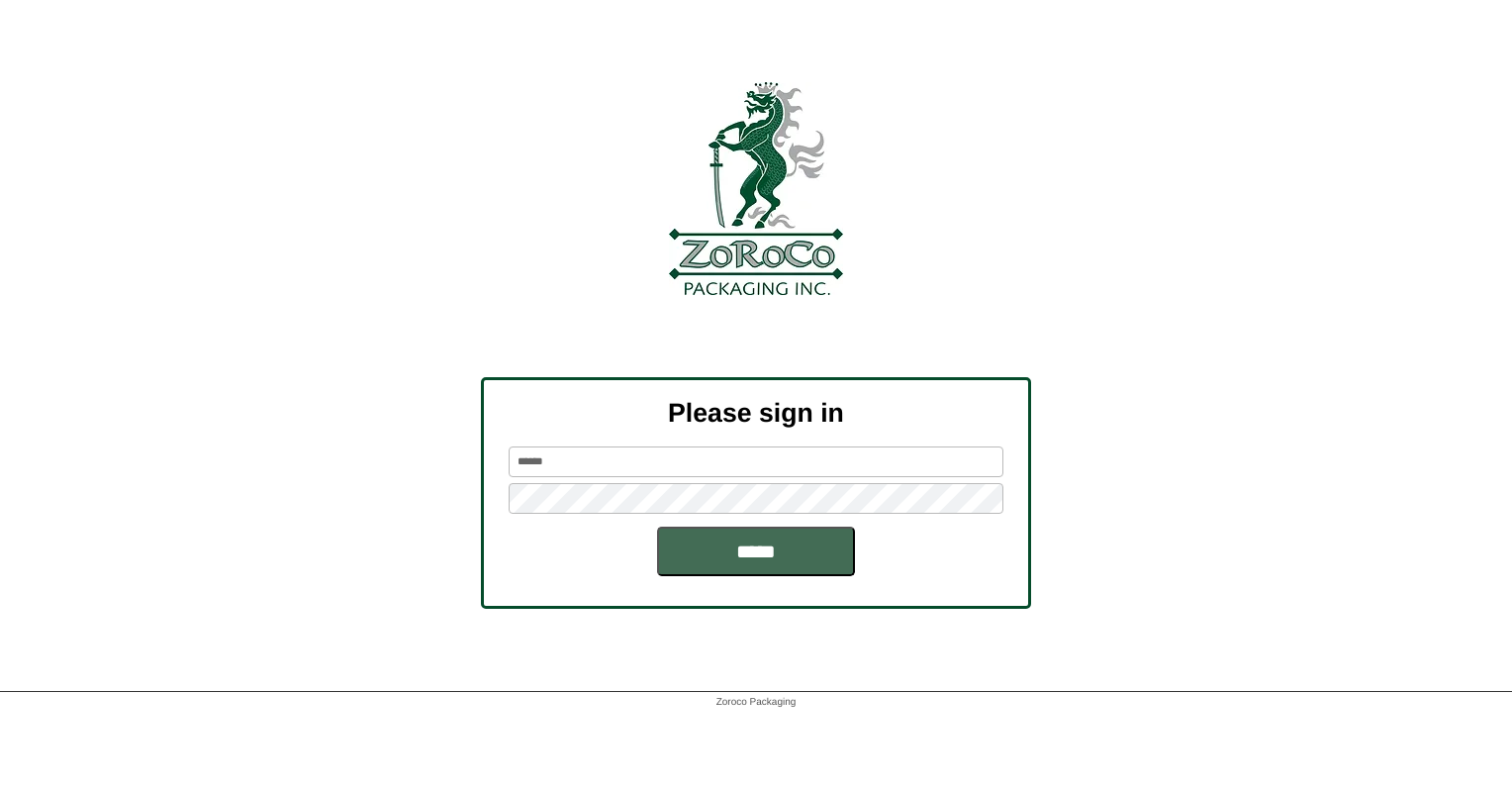 click on "*****" at bounding box center [756, 551] 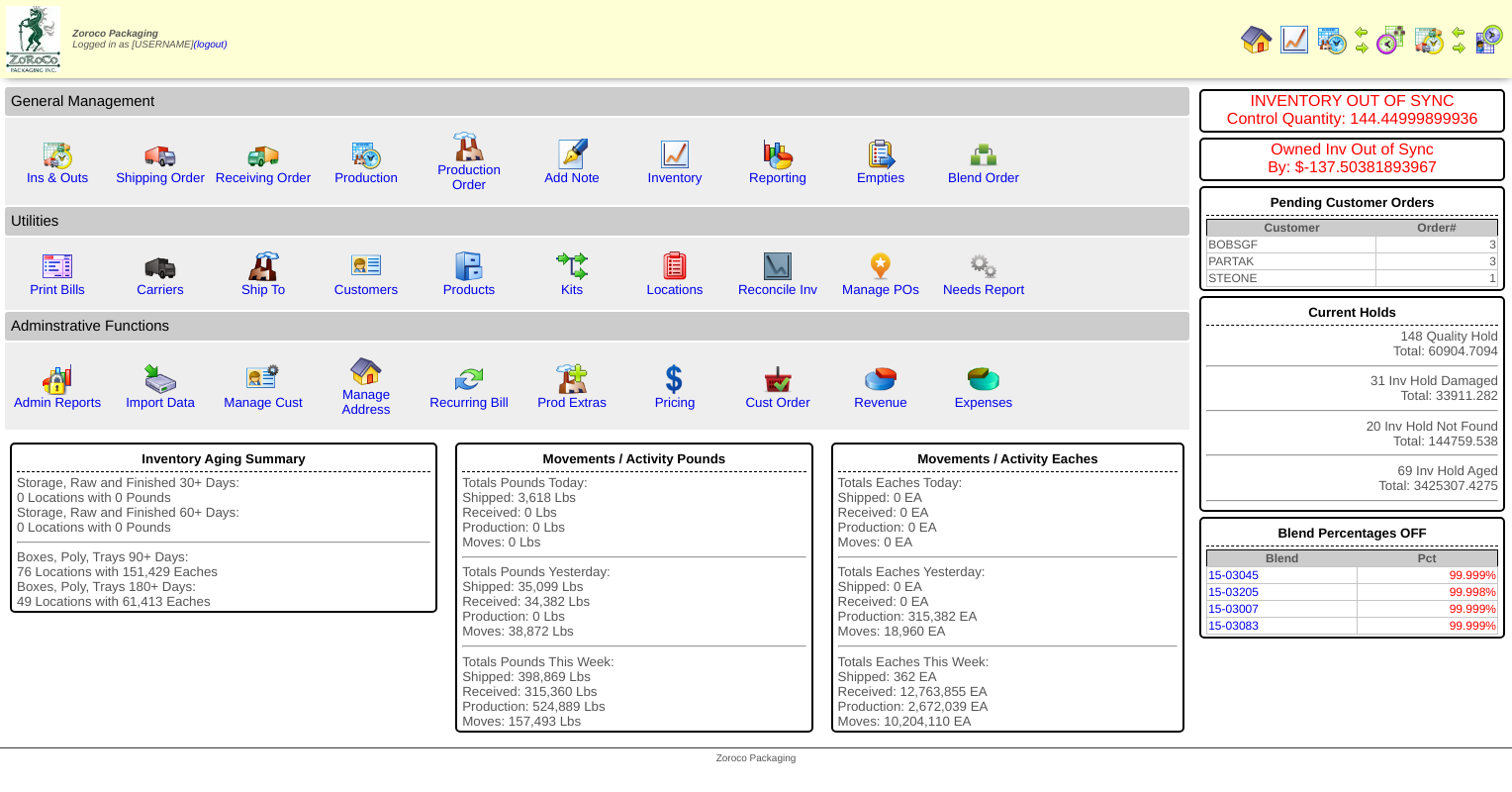 scroll, scrollTop: 0, scrollLeft: 0, axis: both 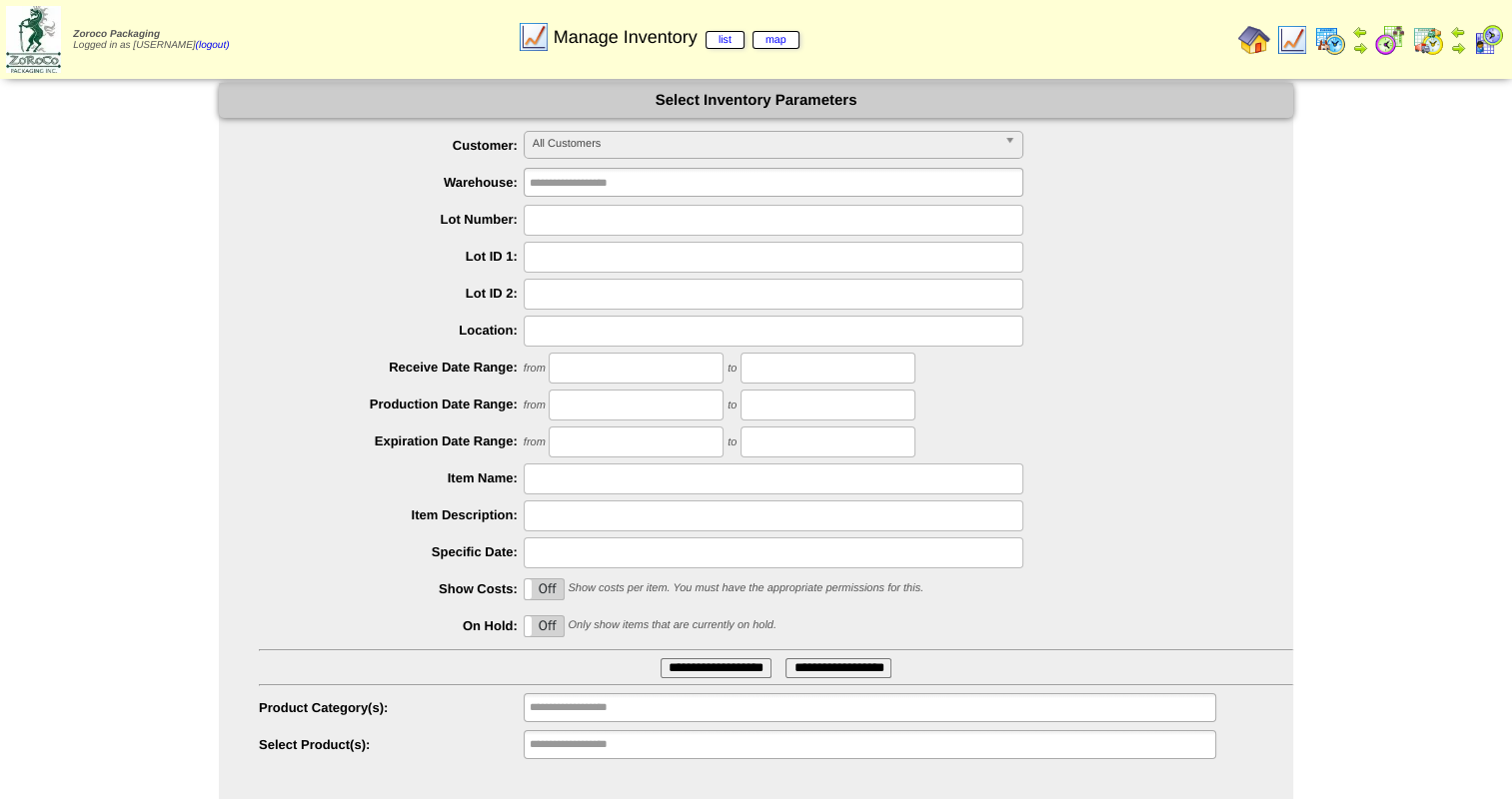 click on "All Customers" at bounding box center [764, 144] 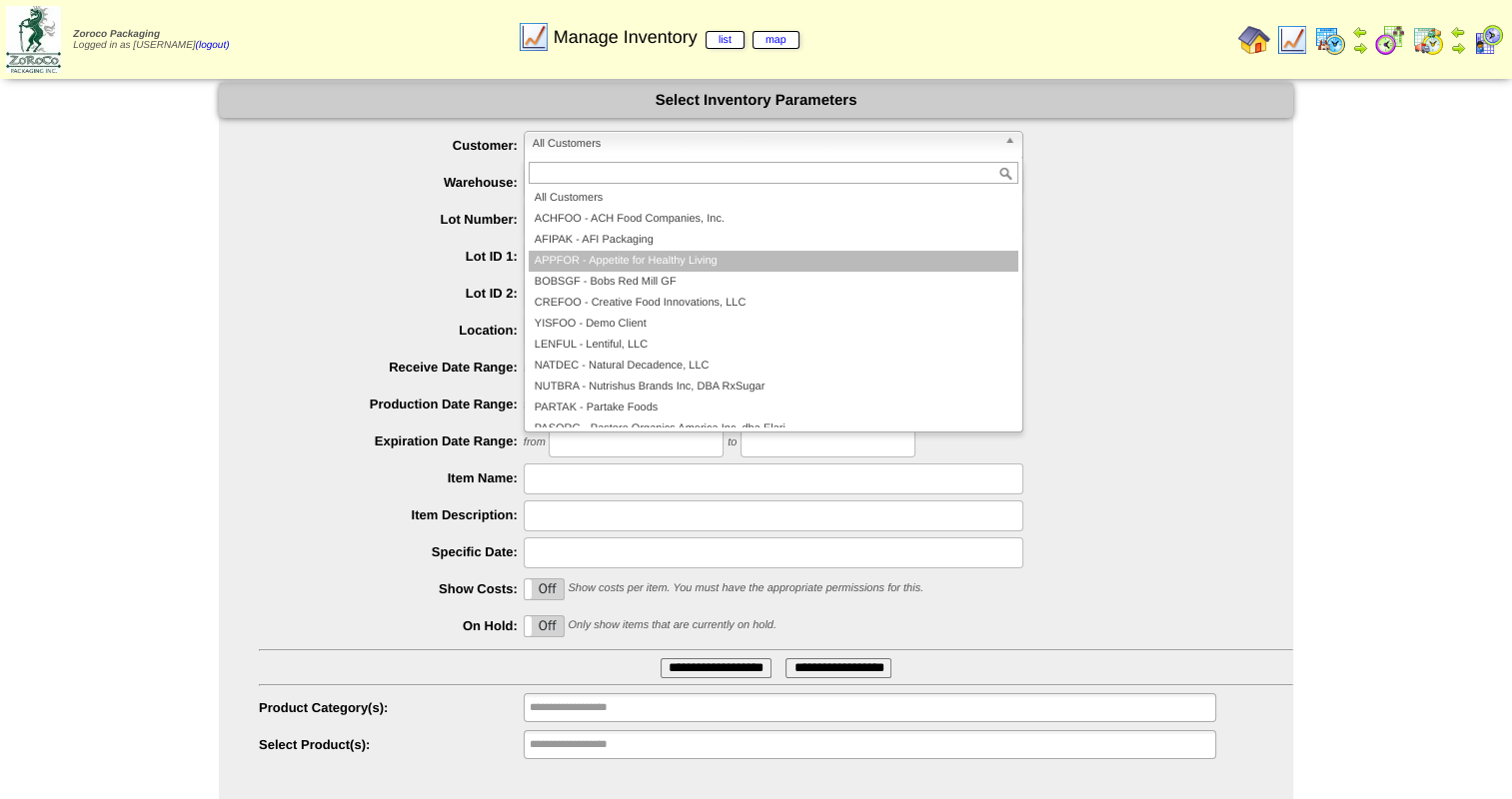 click on "APPFOR - Appetite for Healthy Living" at bounding box center [773, 261] 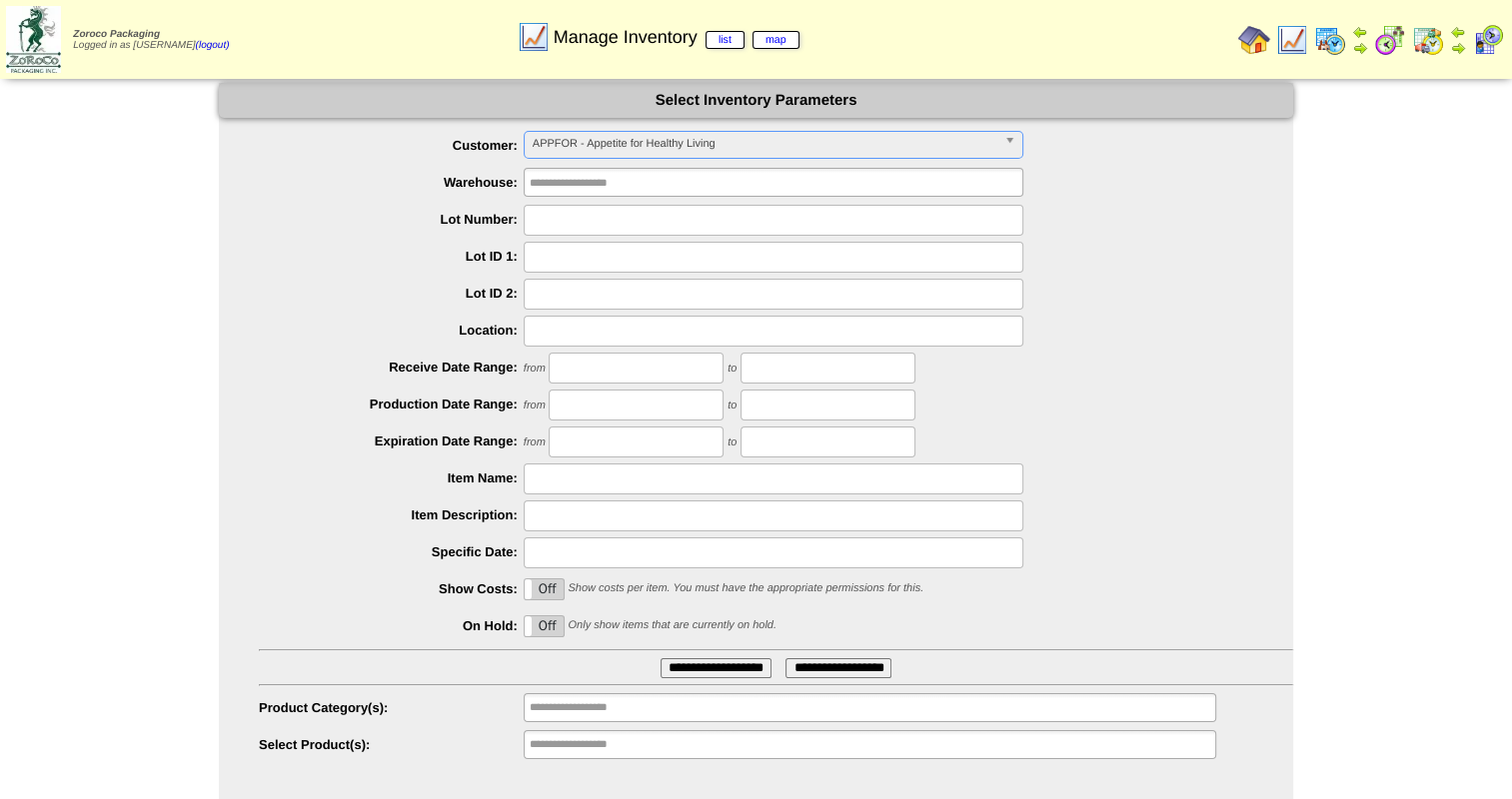 type 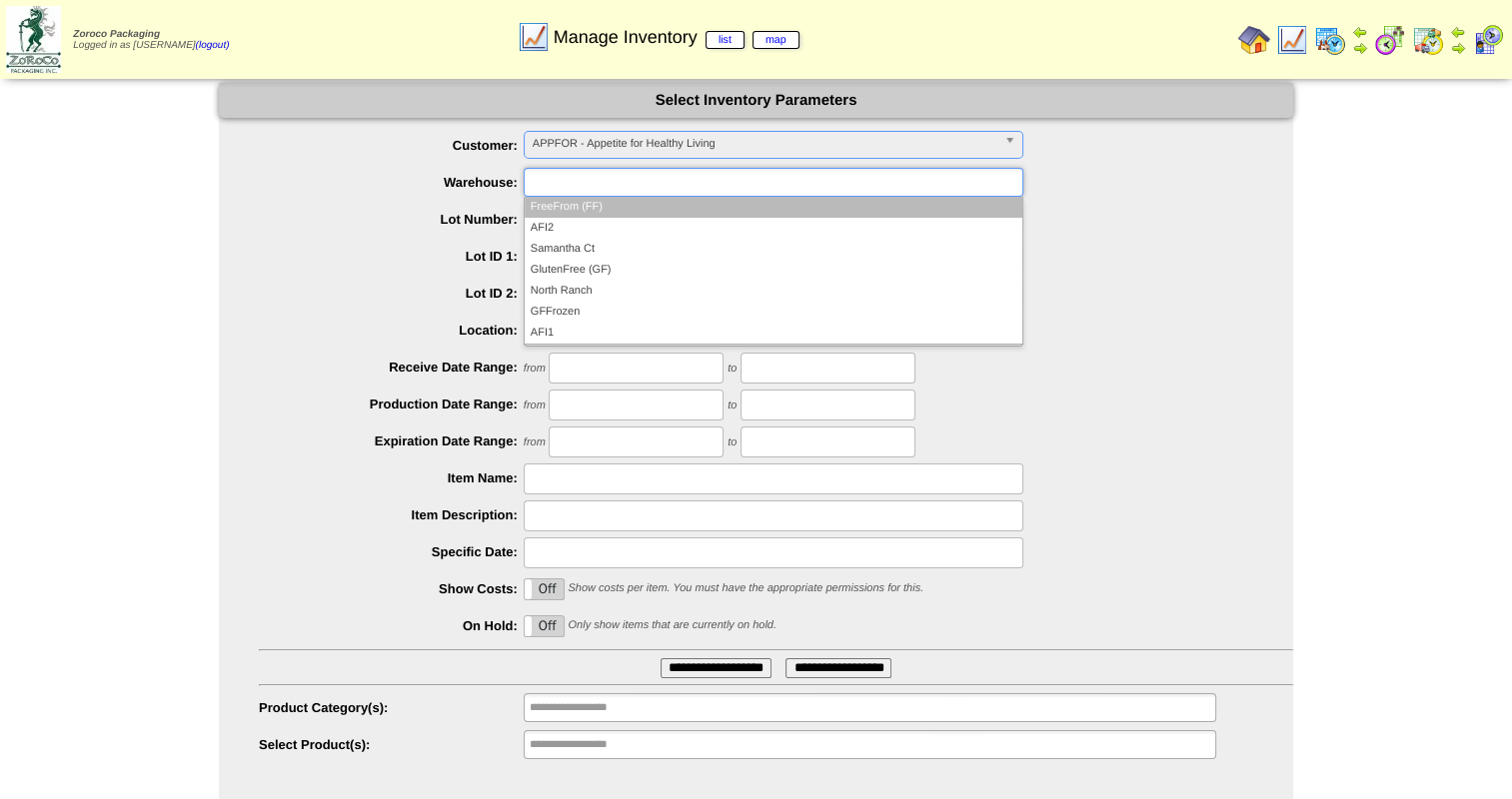 click at bounding box center (594, 182) 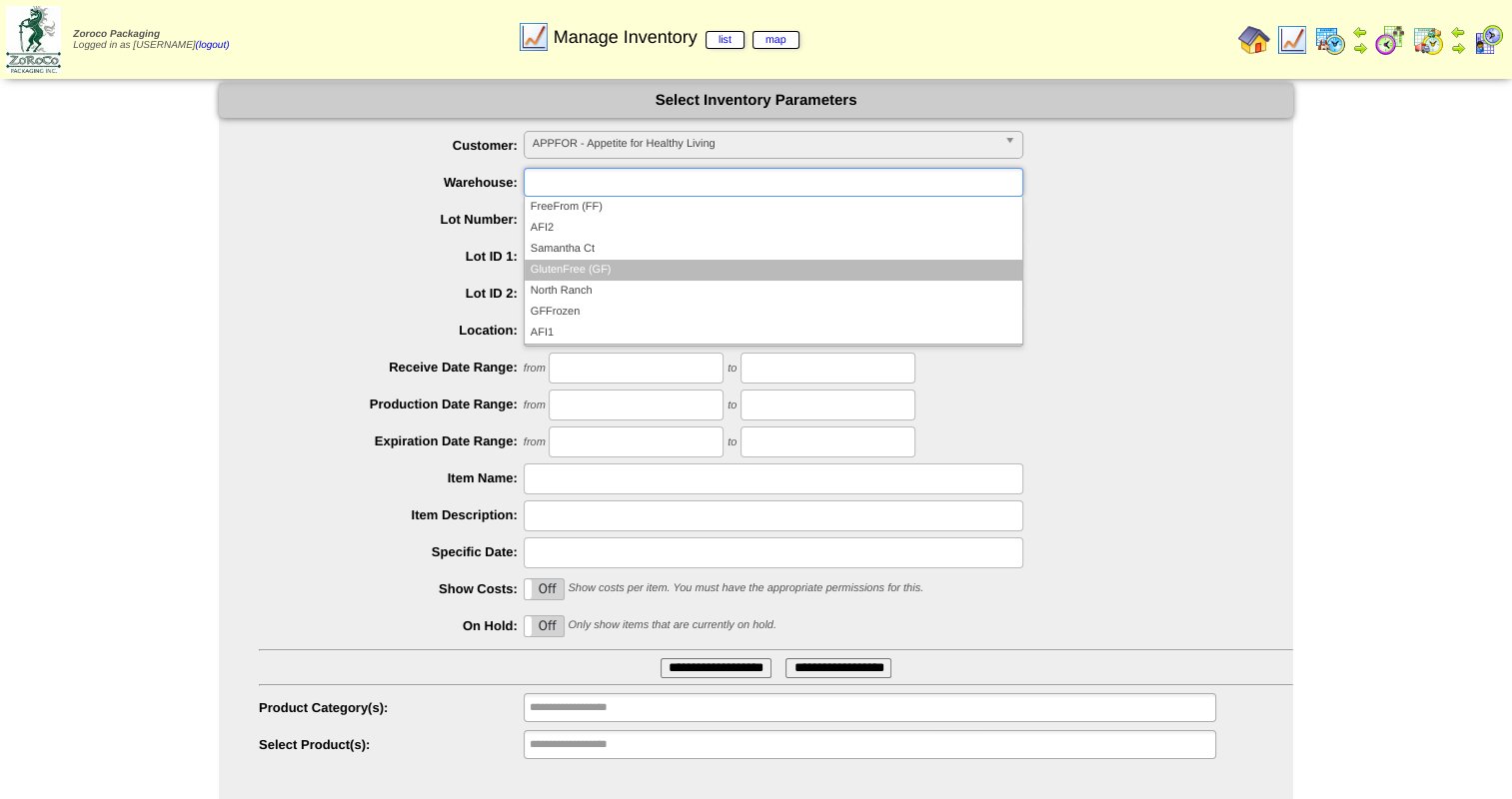 click on "GlutenFree (GF)" at bounding box center [773, 270] 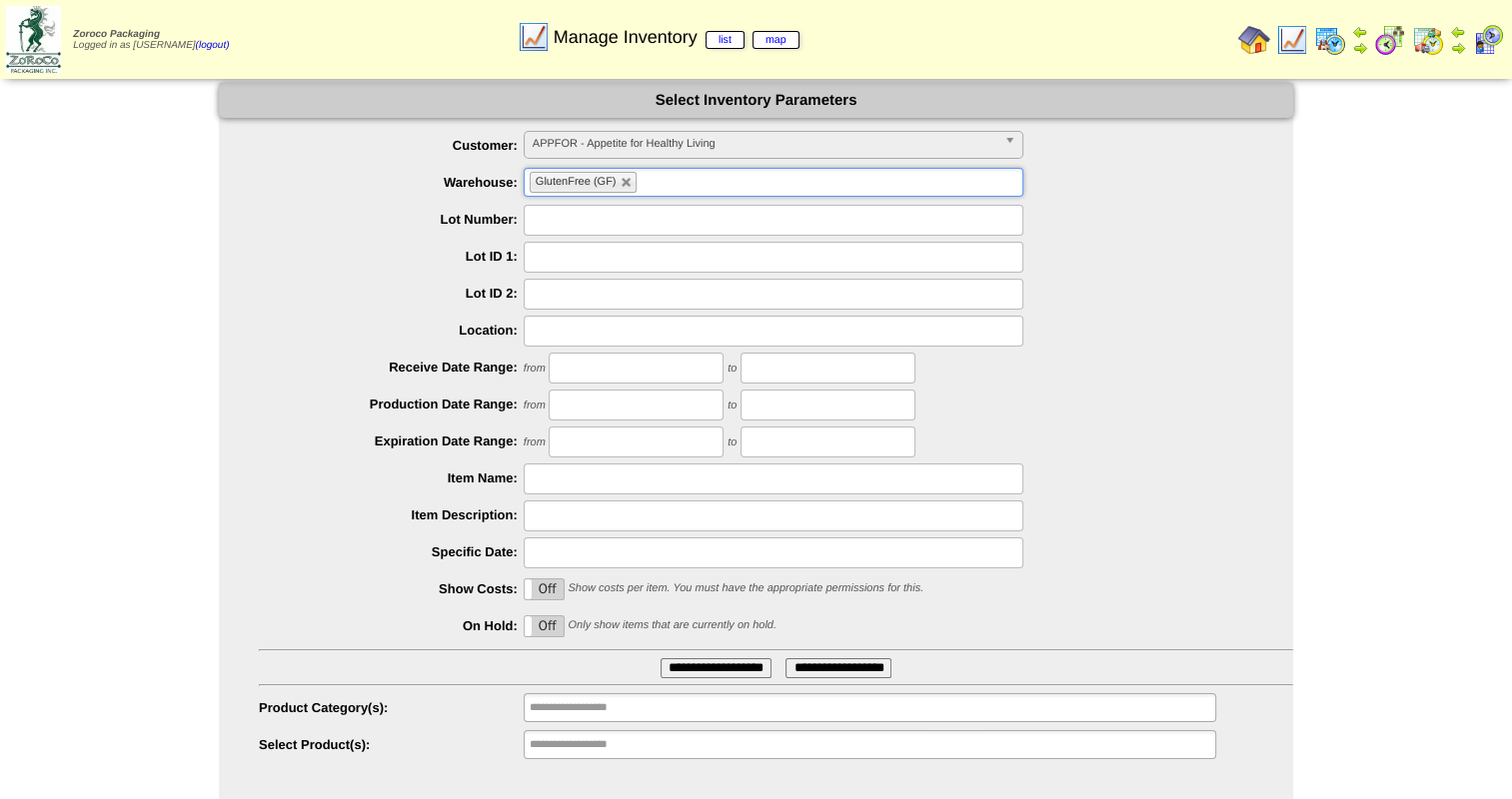 scroll, scrollTop: 33, scrollLeft: 0, axis: vertical 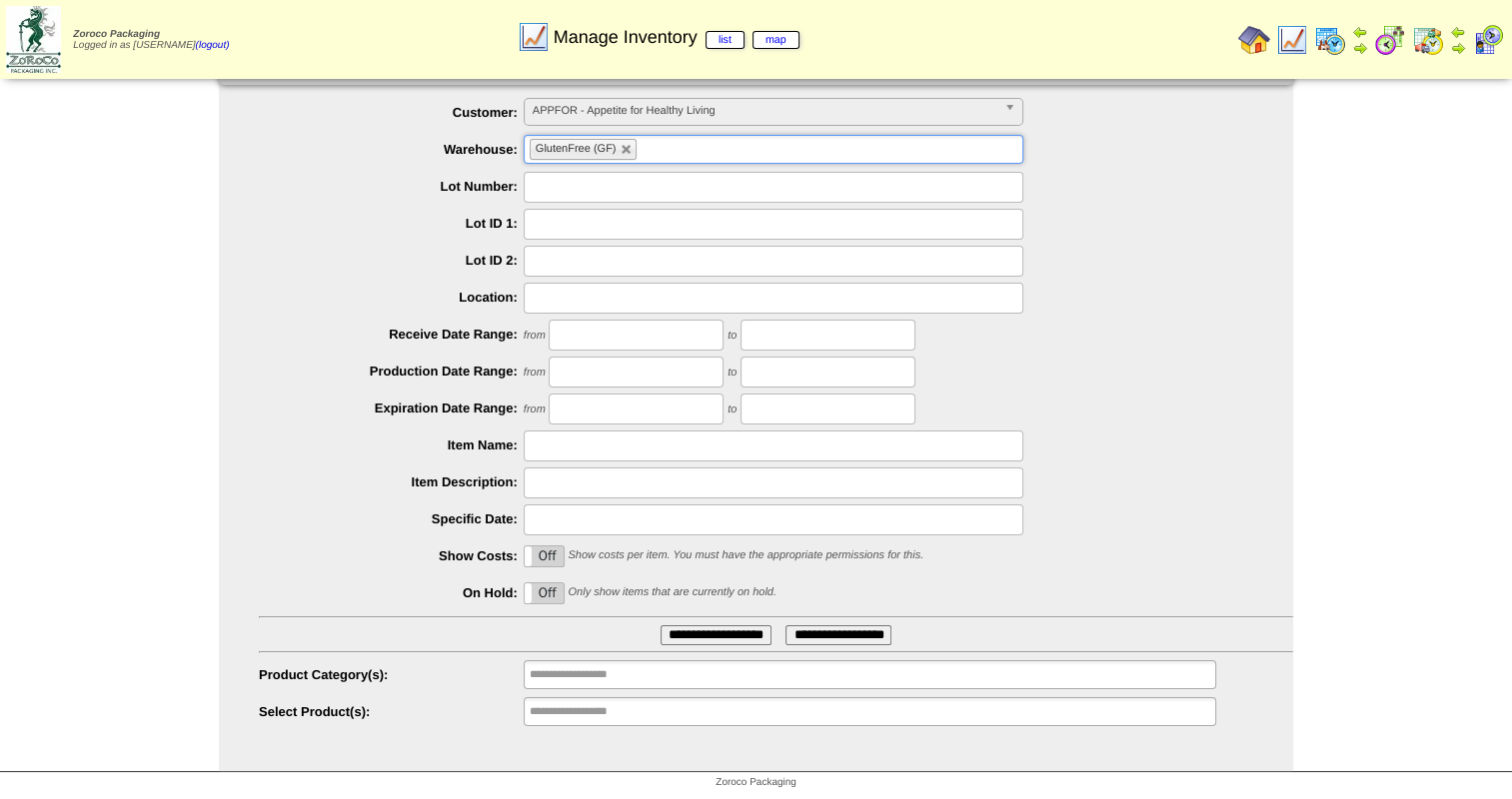 type 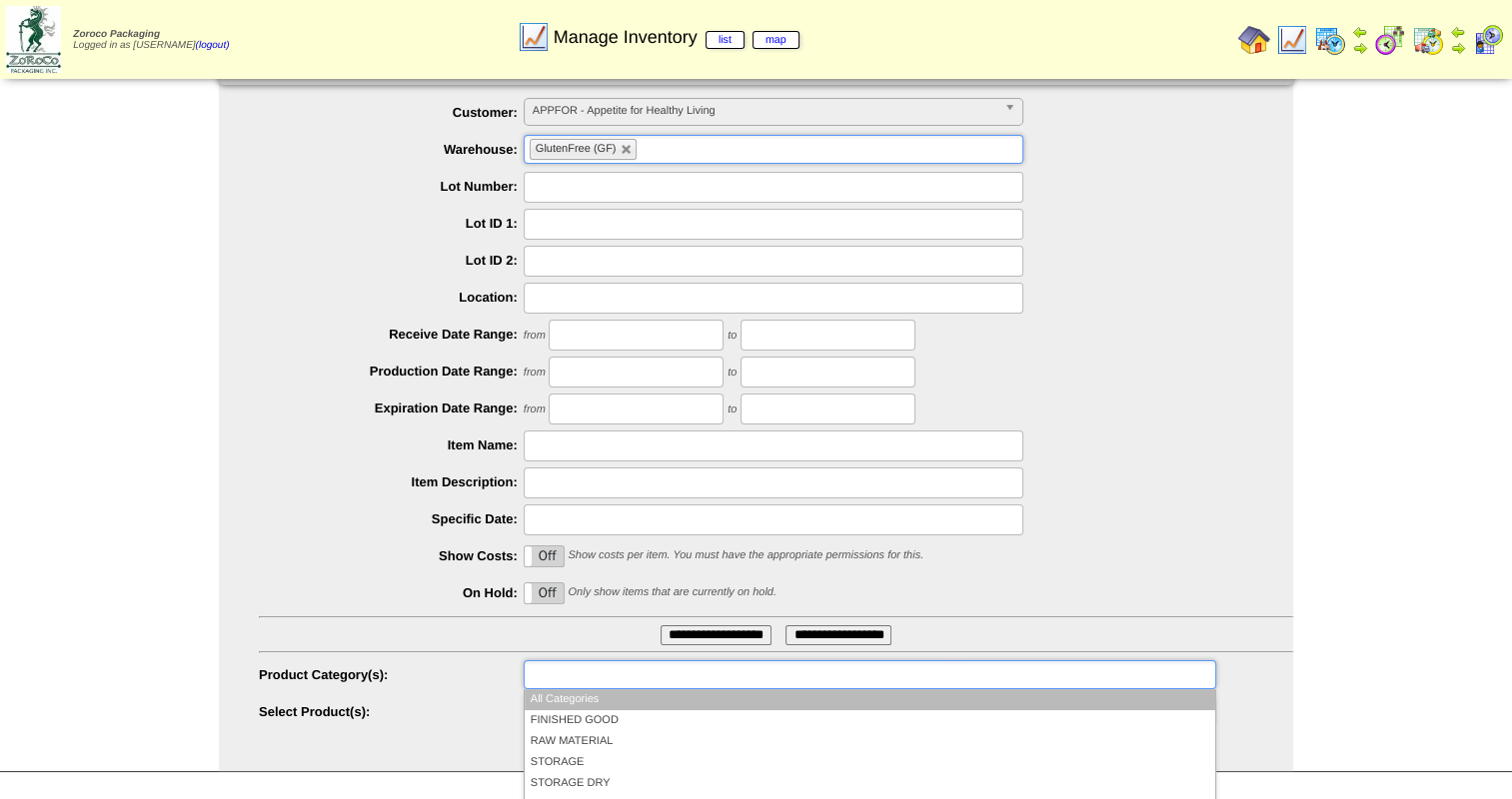 click at bounding box center (594, 674) 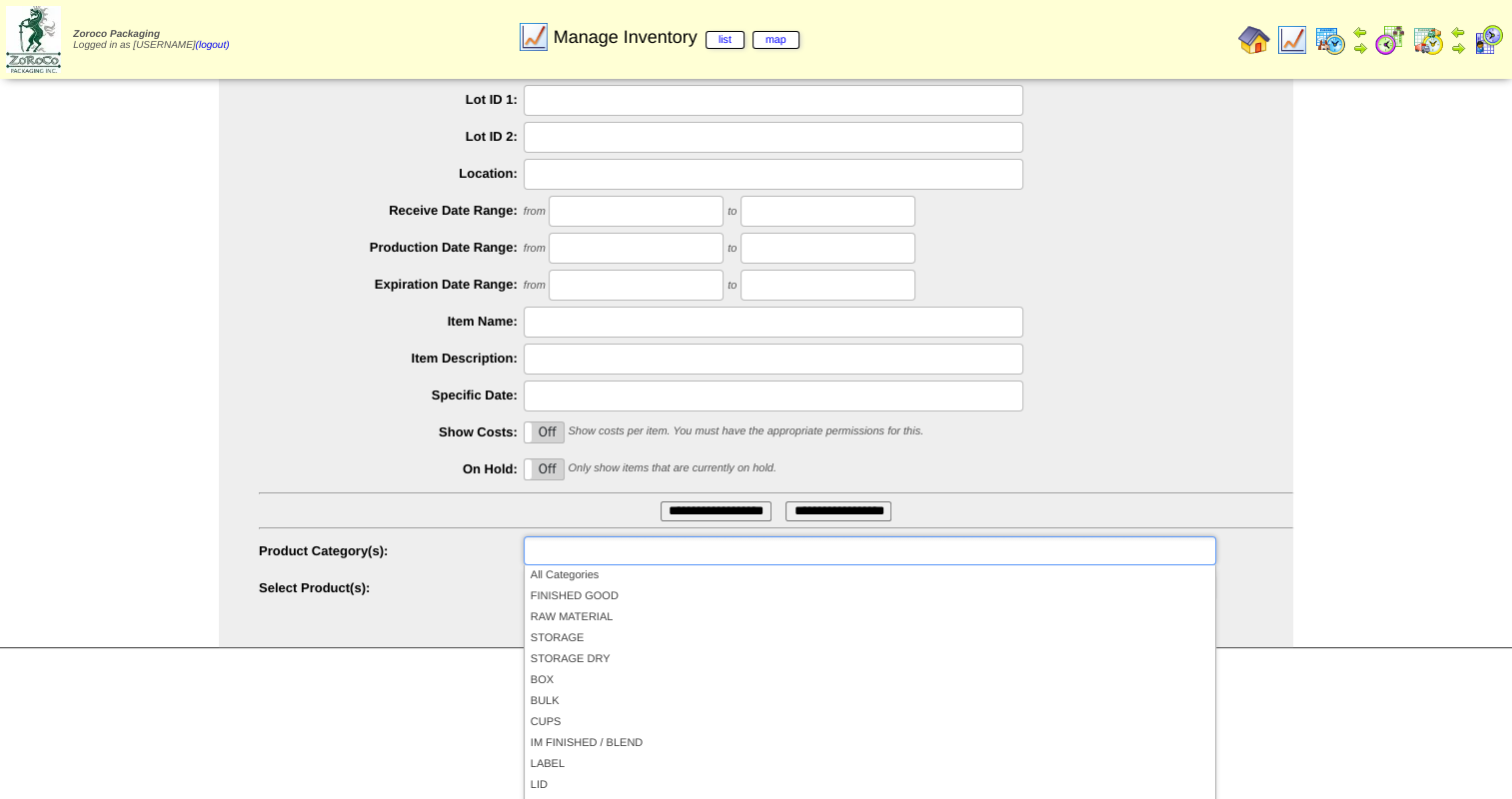 scroll, scrollTop: 164, scrollLeft: 0, axis: vertical 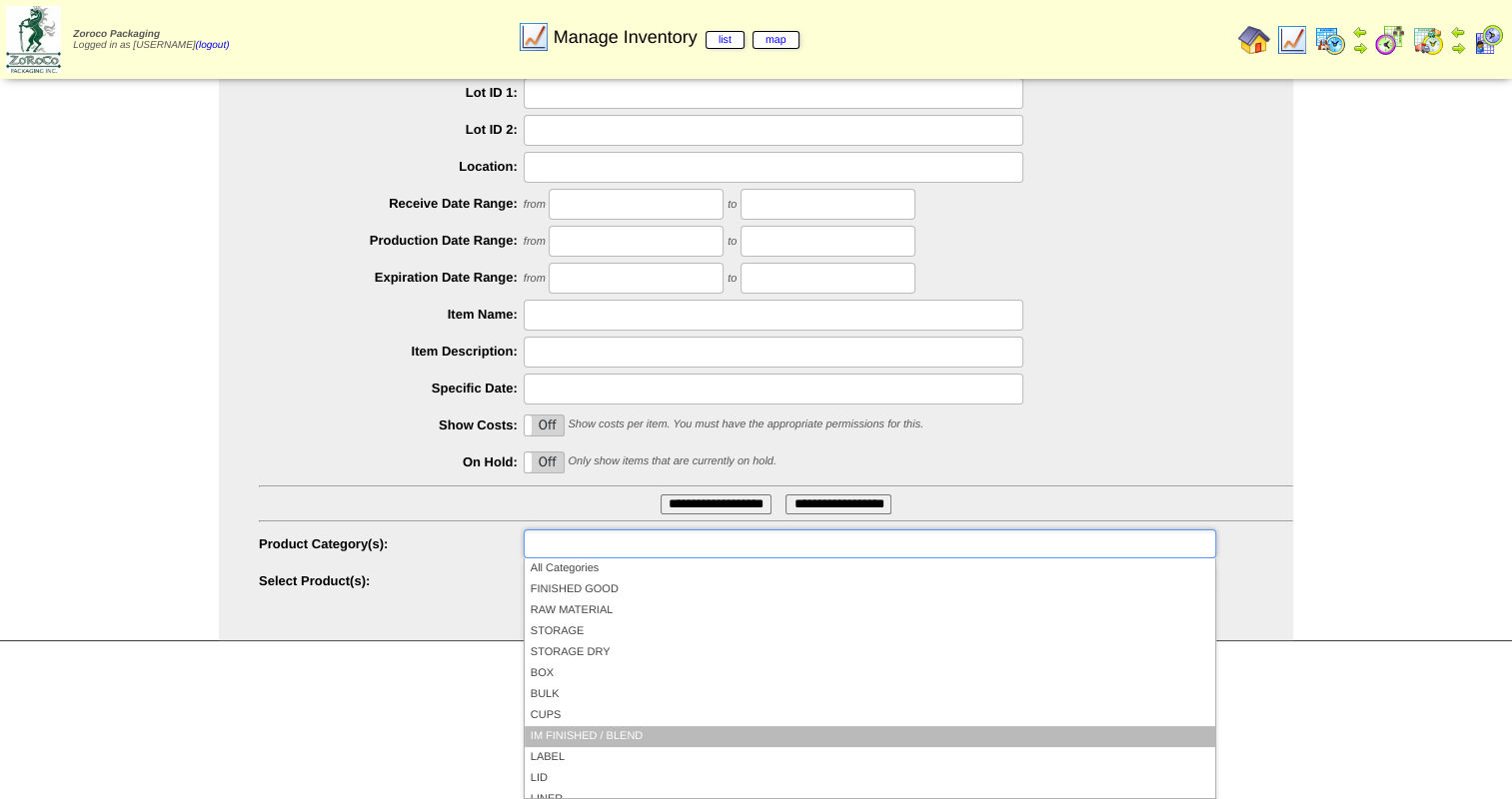 click on "IM FINISHED / BLEND" at bounding box center [869, 736] 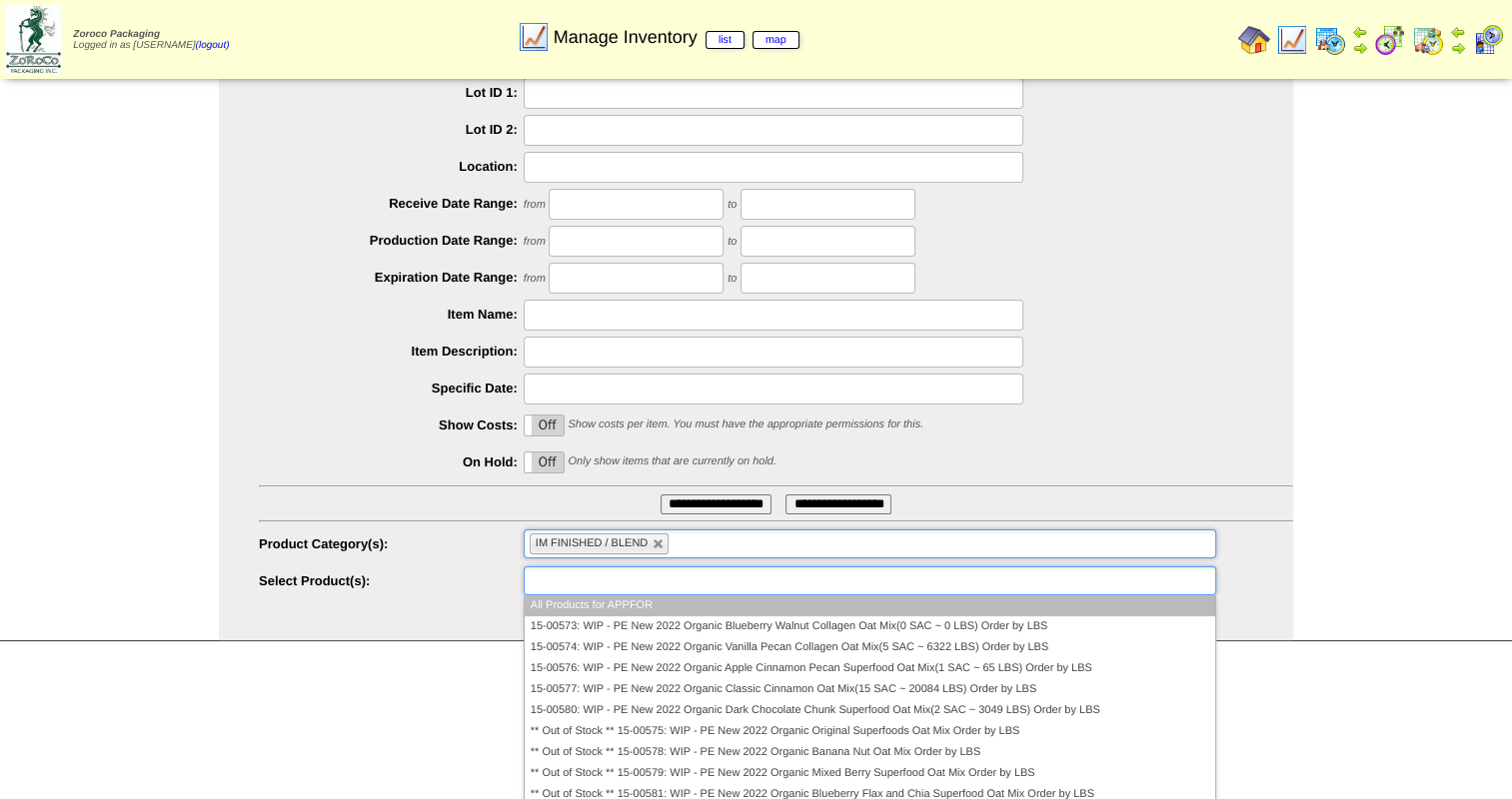 click at bounding box center [594, 580] 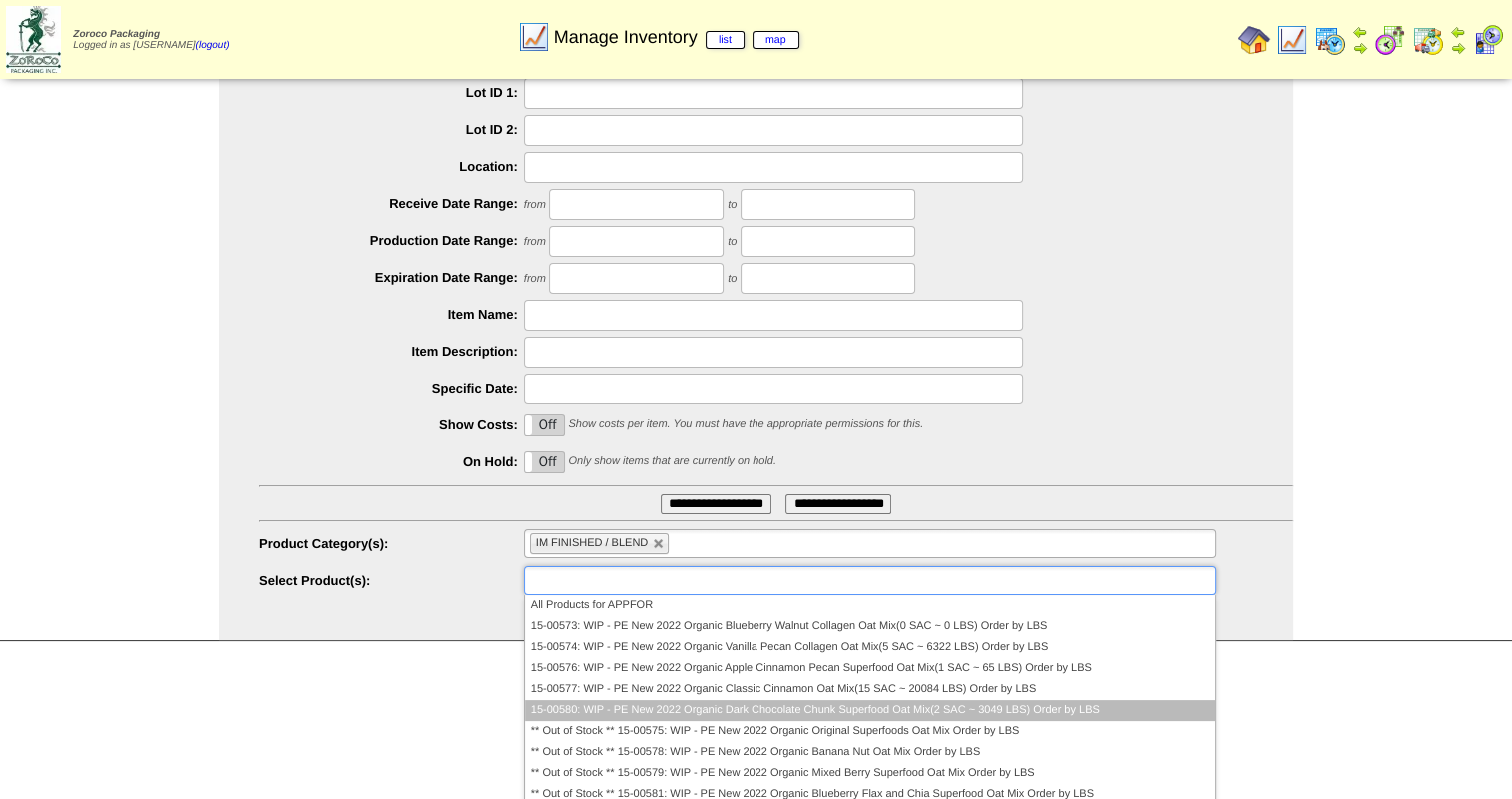 scroll, scrollTop: 32, scrollLeft: 0, axis: vertical 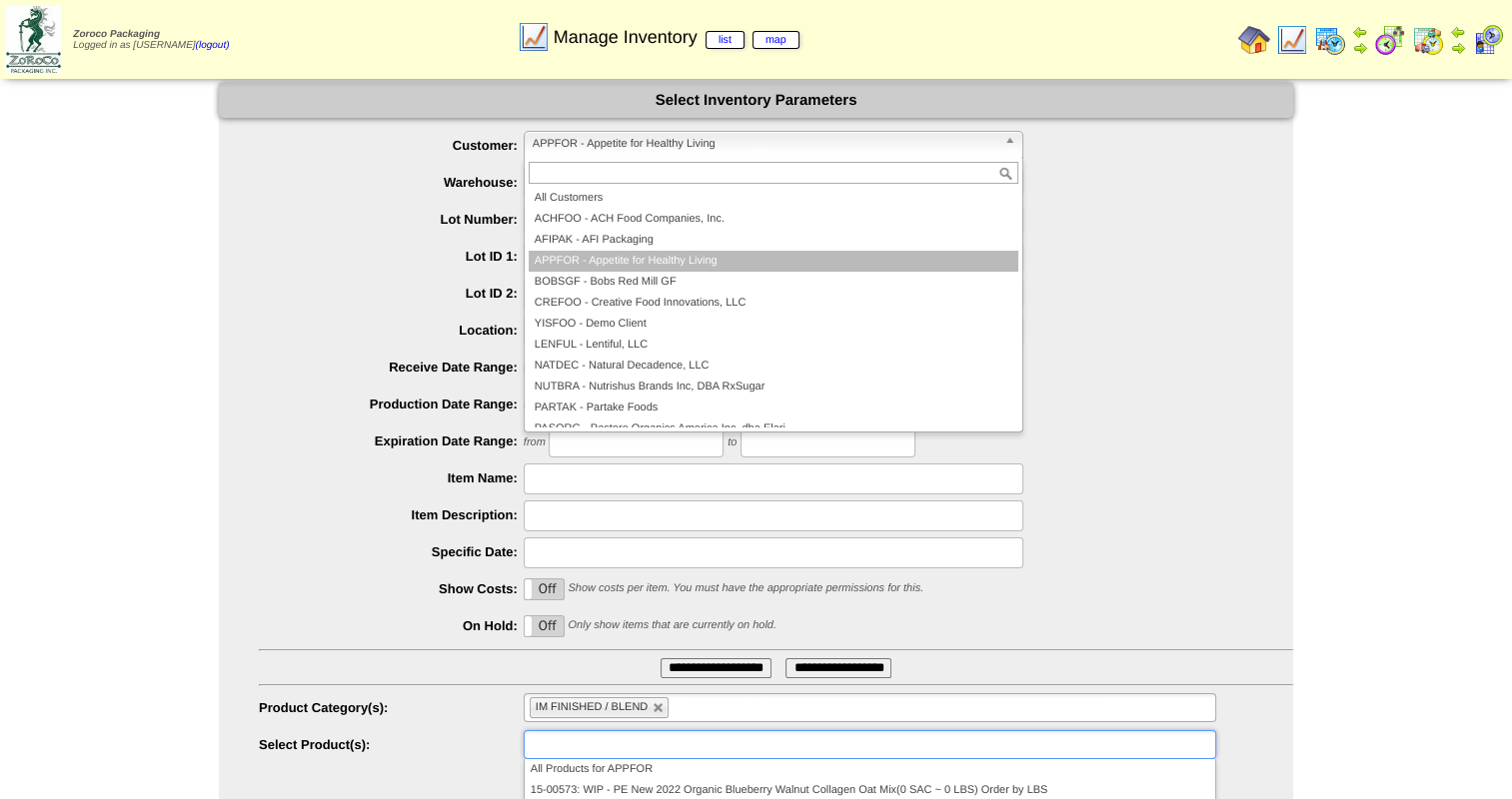 click on "APPFOR - Appetite for Healthy Living" at bounding box center (764, 144) 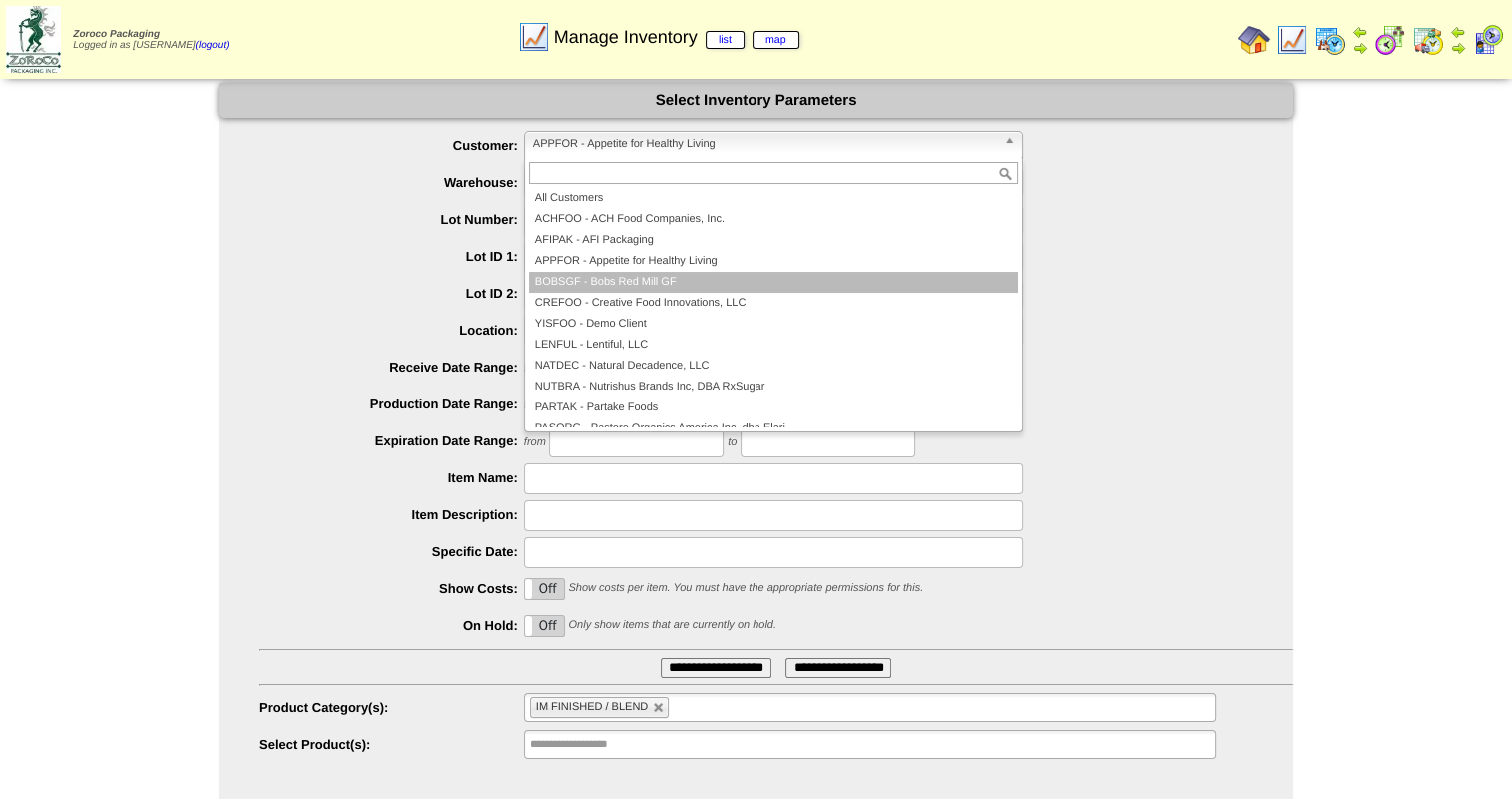 click on "BOBSGF - Bobs Red Mill GF" at bounding box center [773, 282] 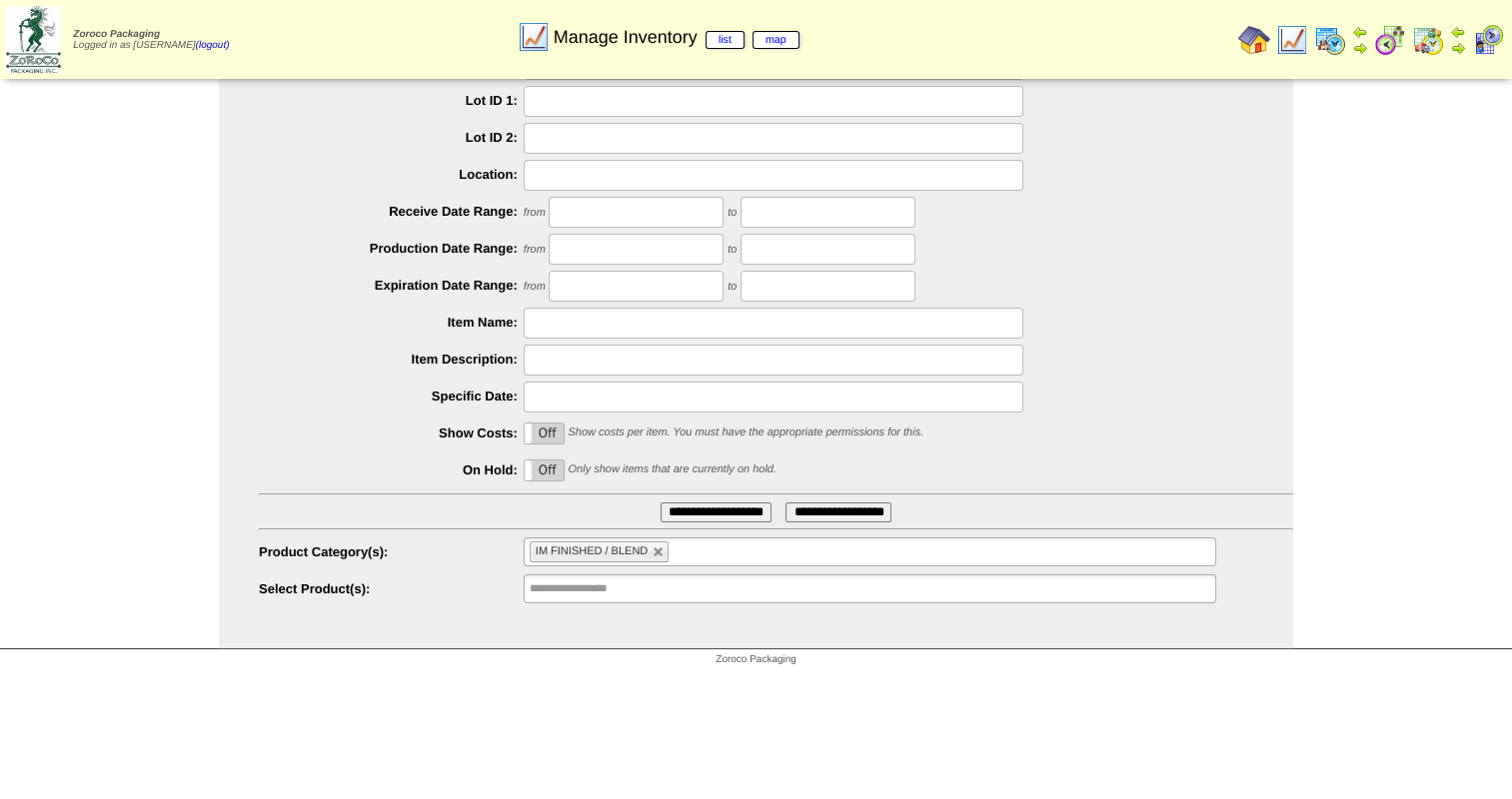 scroll, scrollTop: 164, scrollLeft: 0, axis: vertical 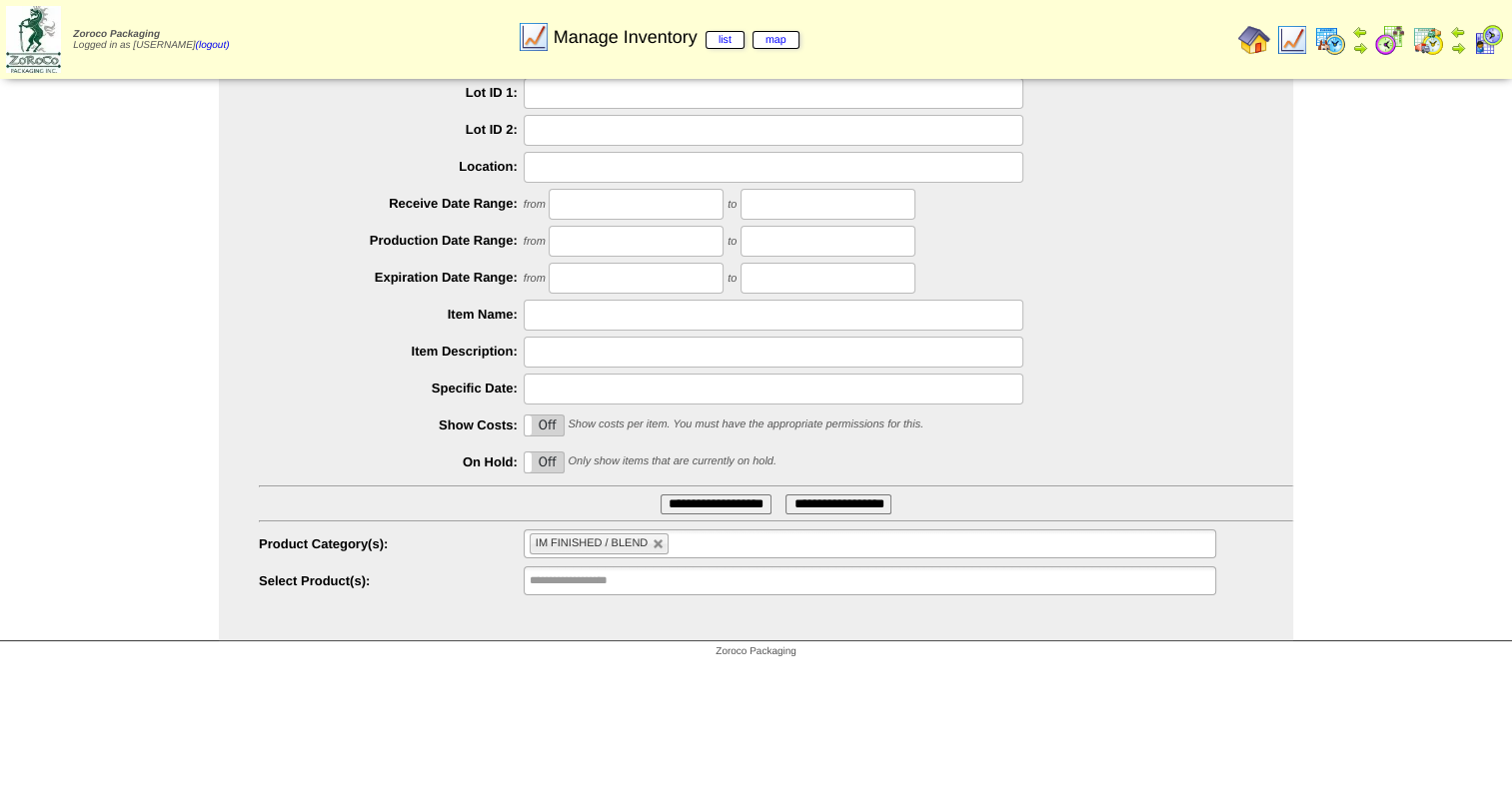 type 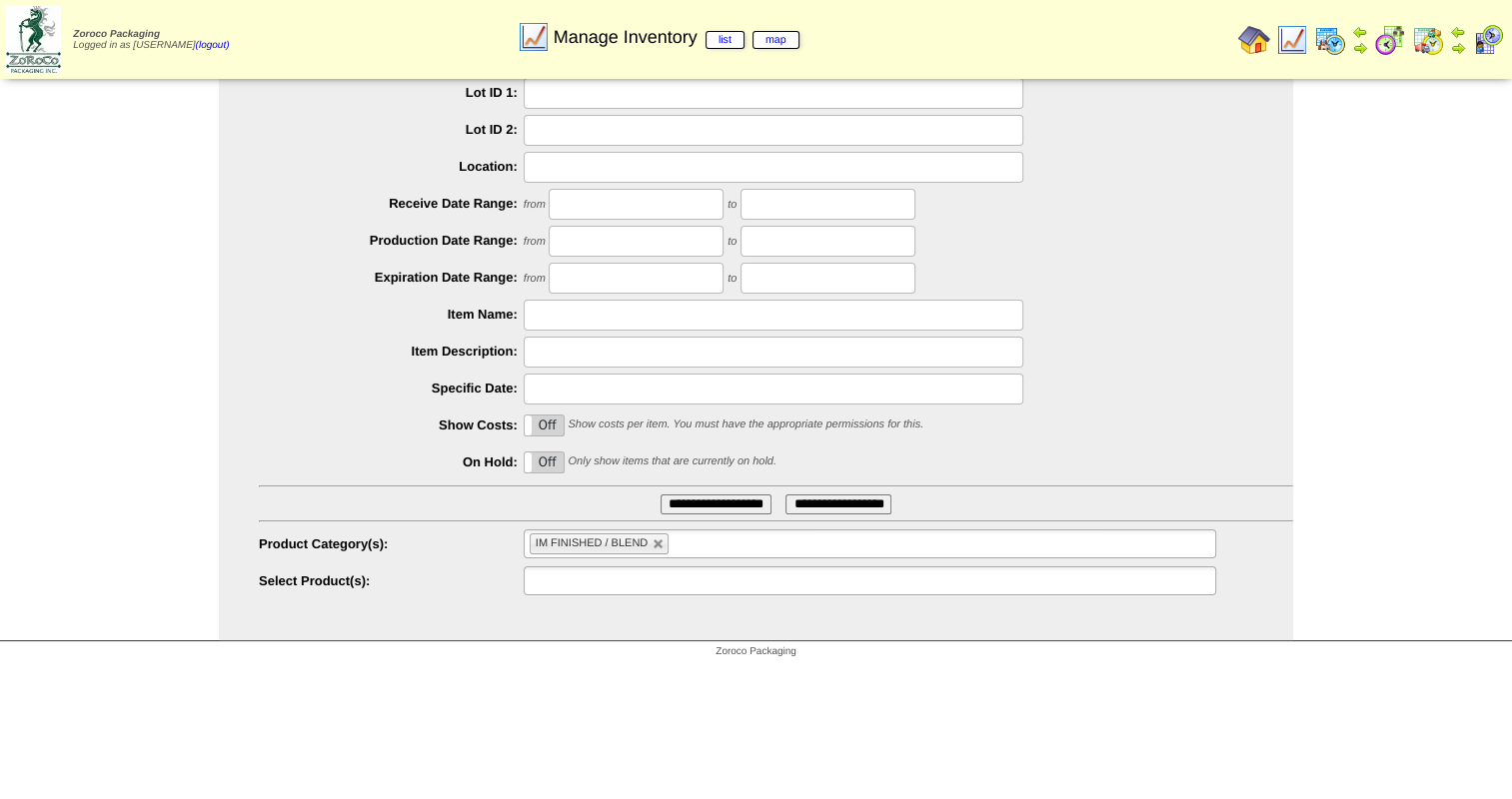 click at bounding box center (869, 580) 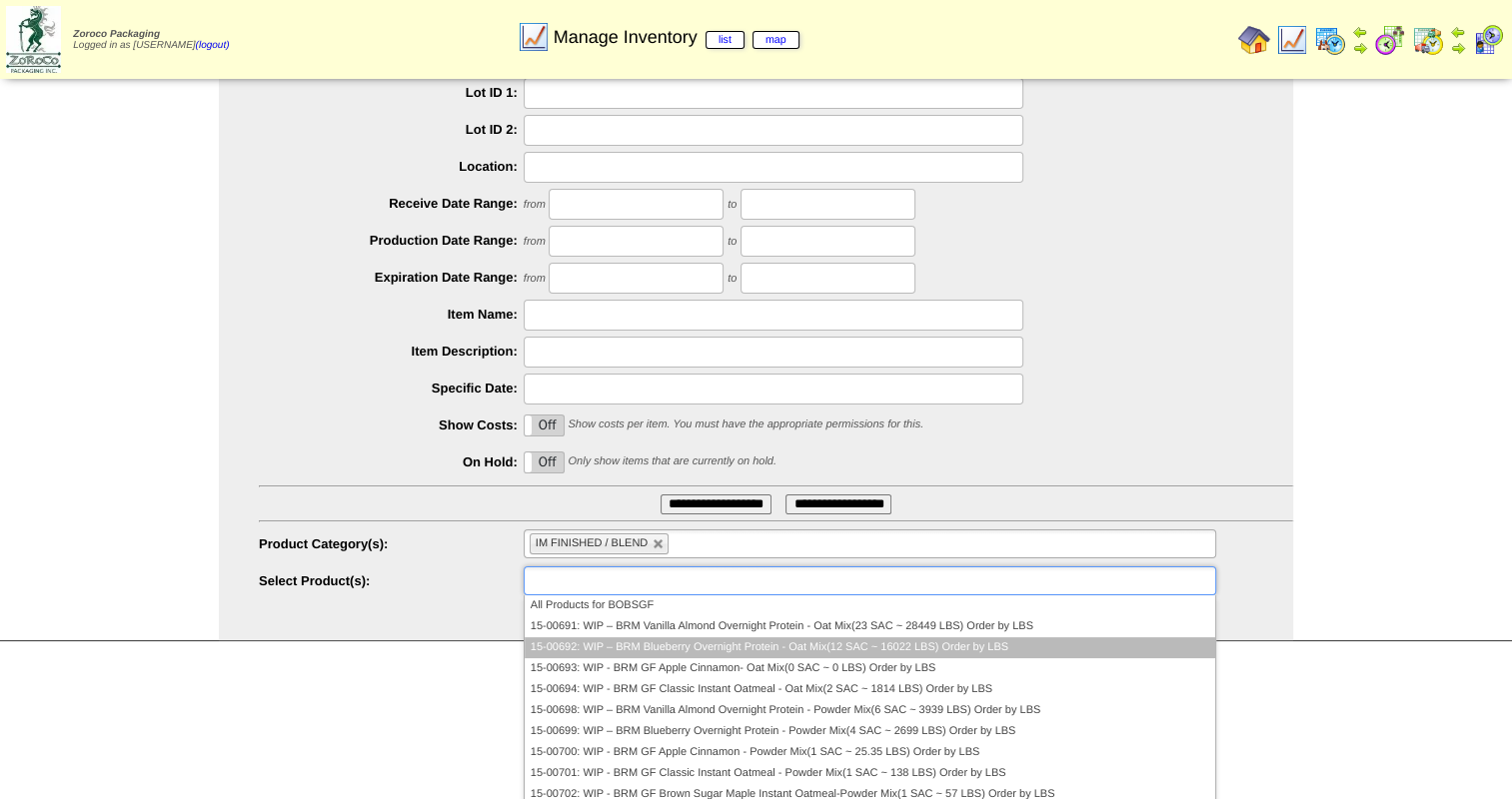 click on "15-00692: WIP – BRM Blueberry Overnight Protein - Oat Mix(12 SAC ~ 16022 LBS) Order by LBS" at bounding box center [869, 647] 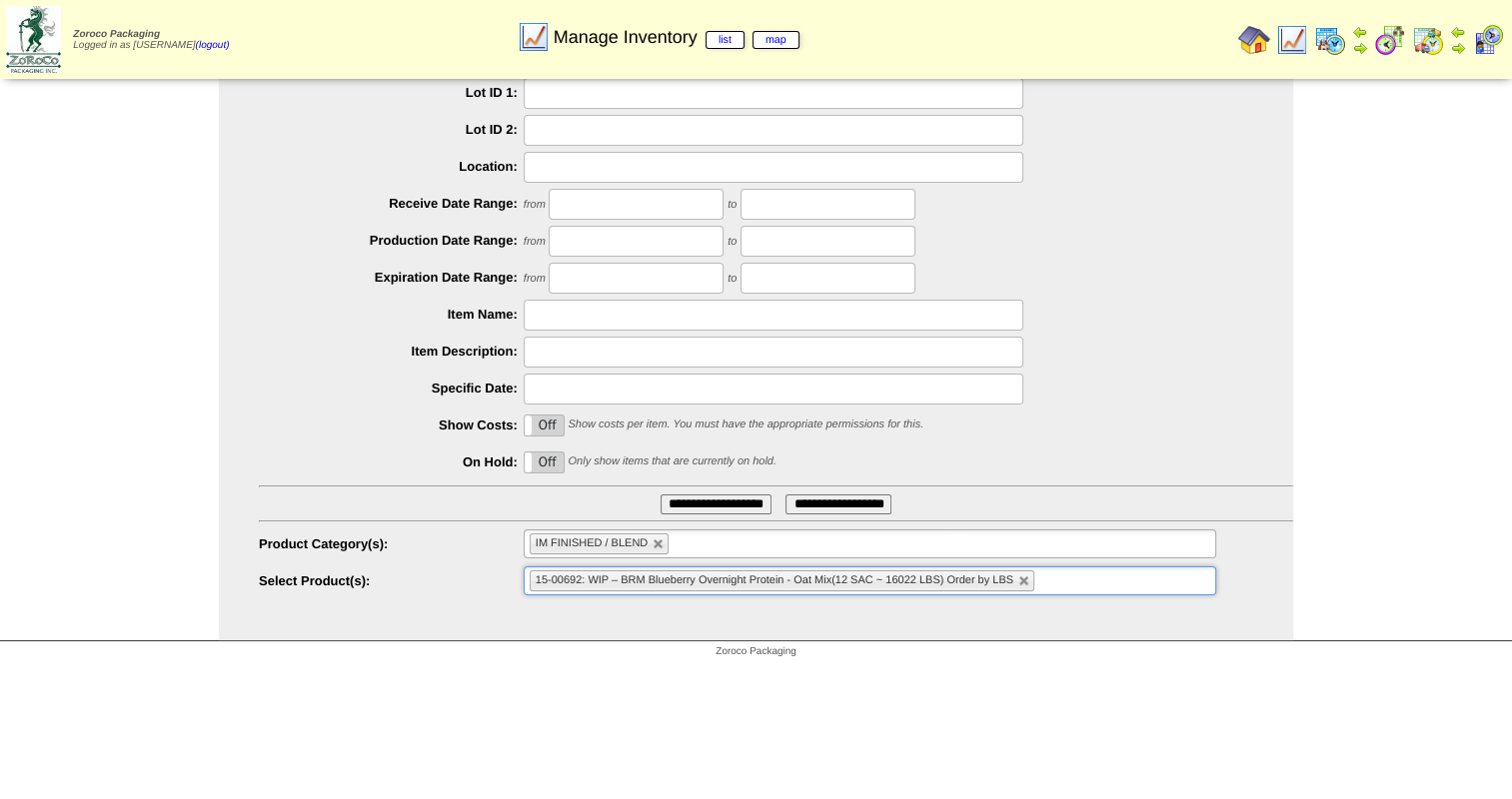 click on "**********" at bounding box center [716, 504] 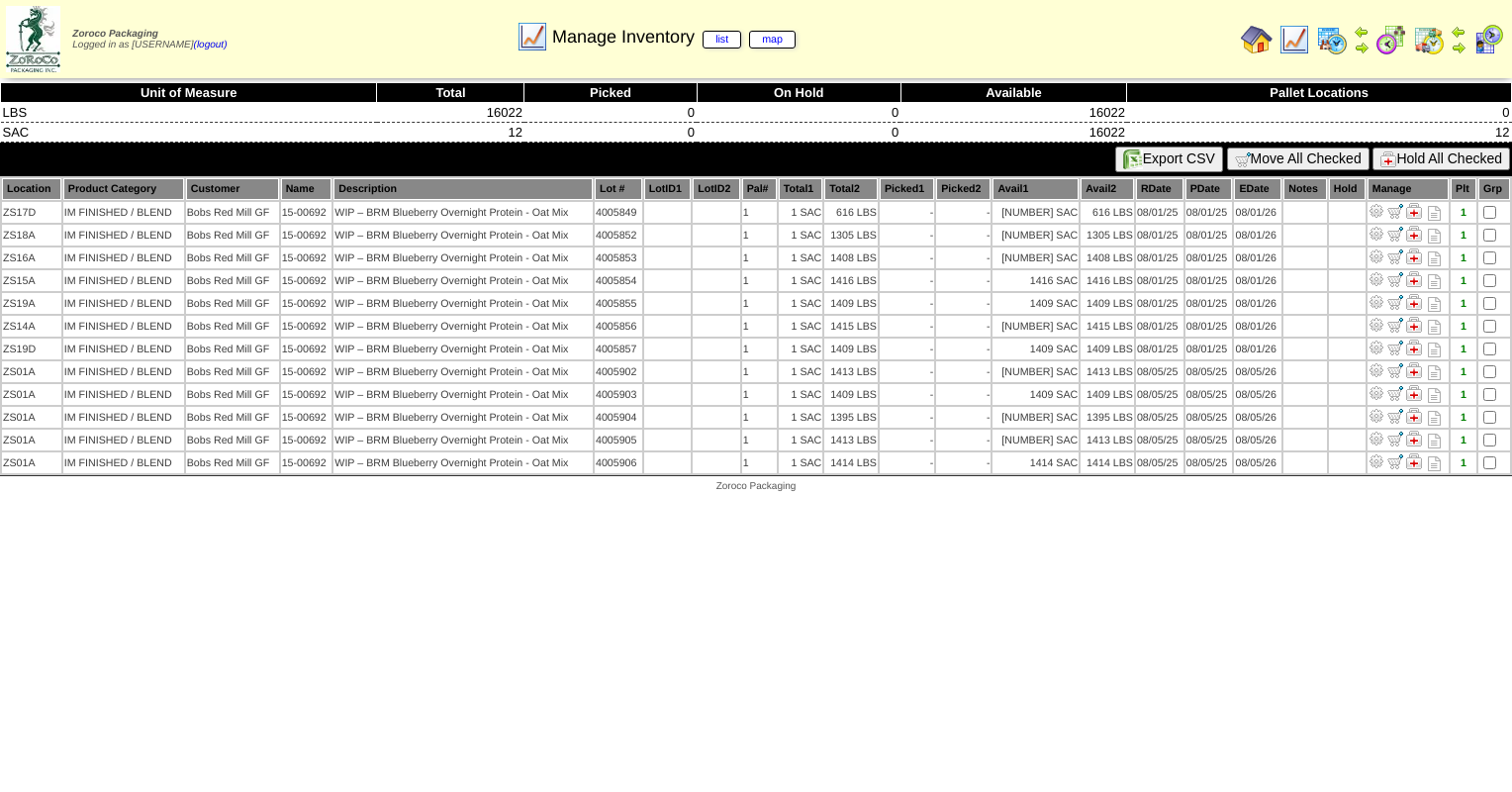 scroll, scrollTop: 0, scrollLeft: 0, axis: both 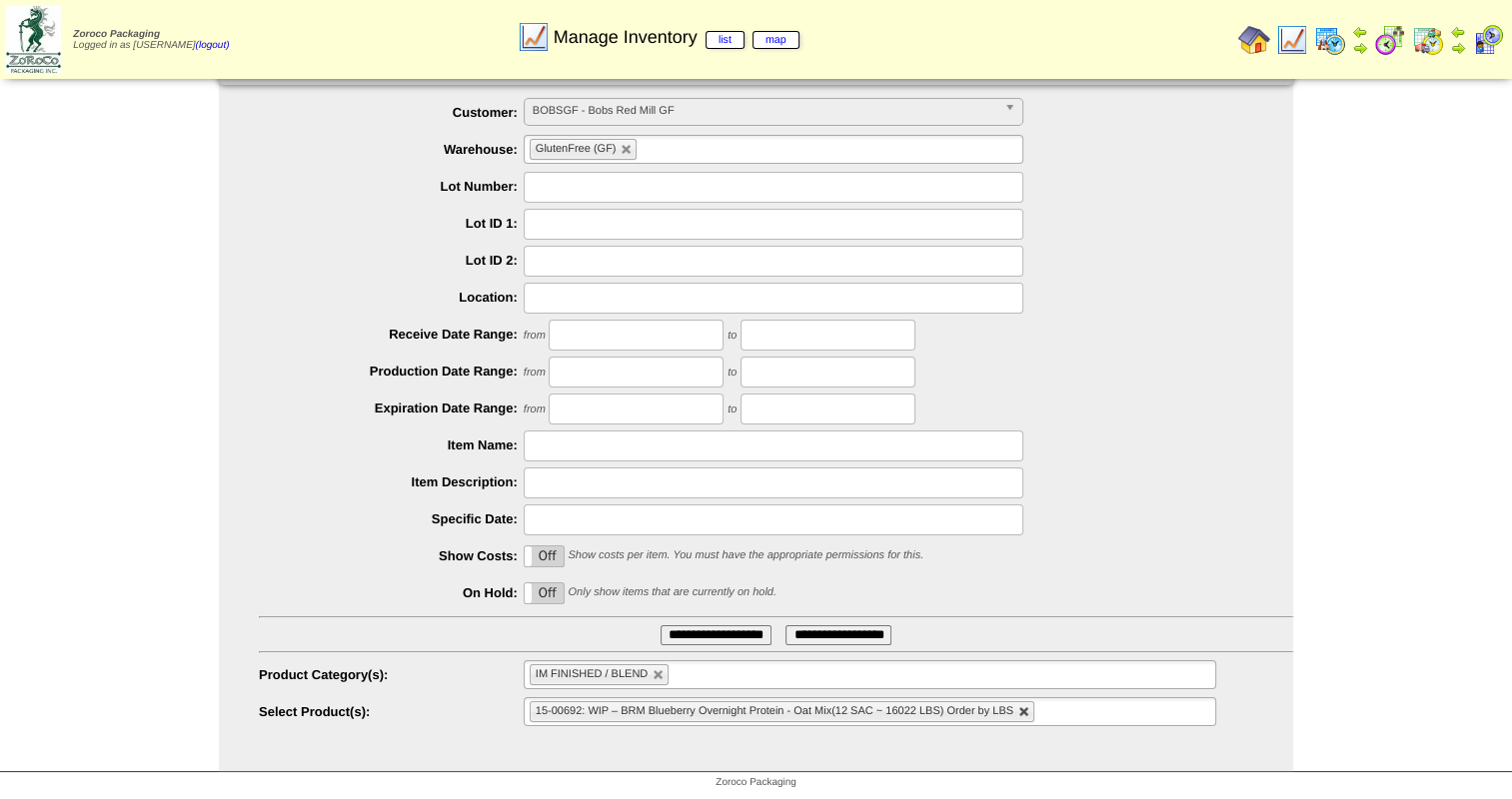 click at bounding box center [1024, 712] 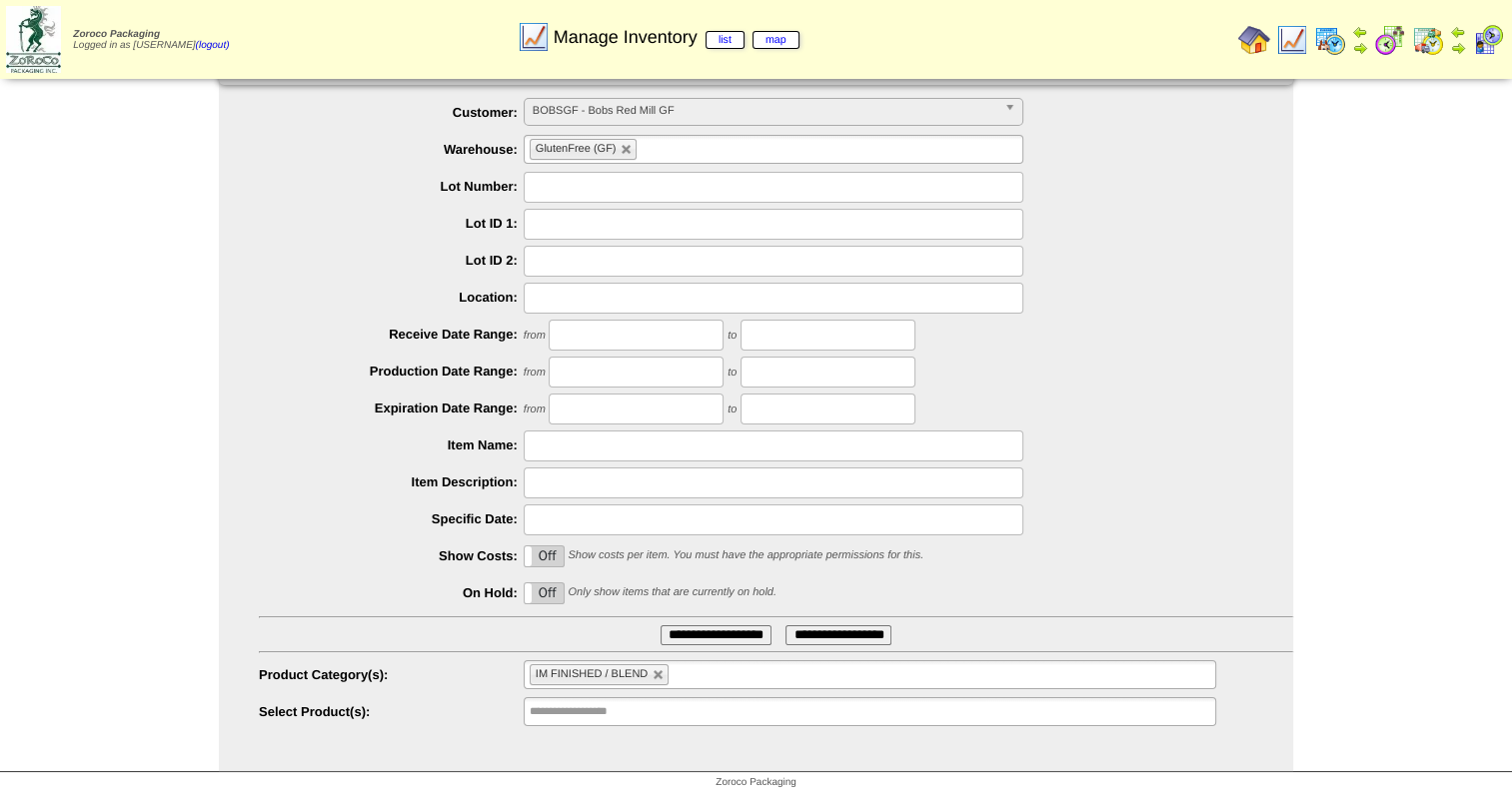 type 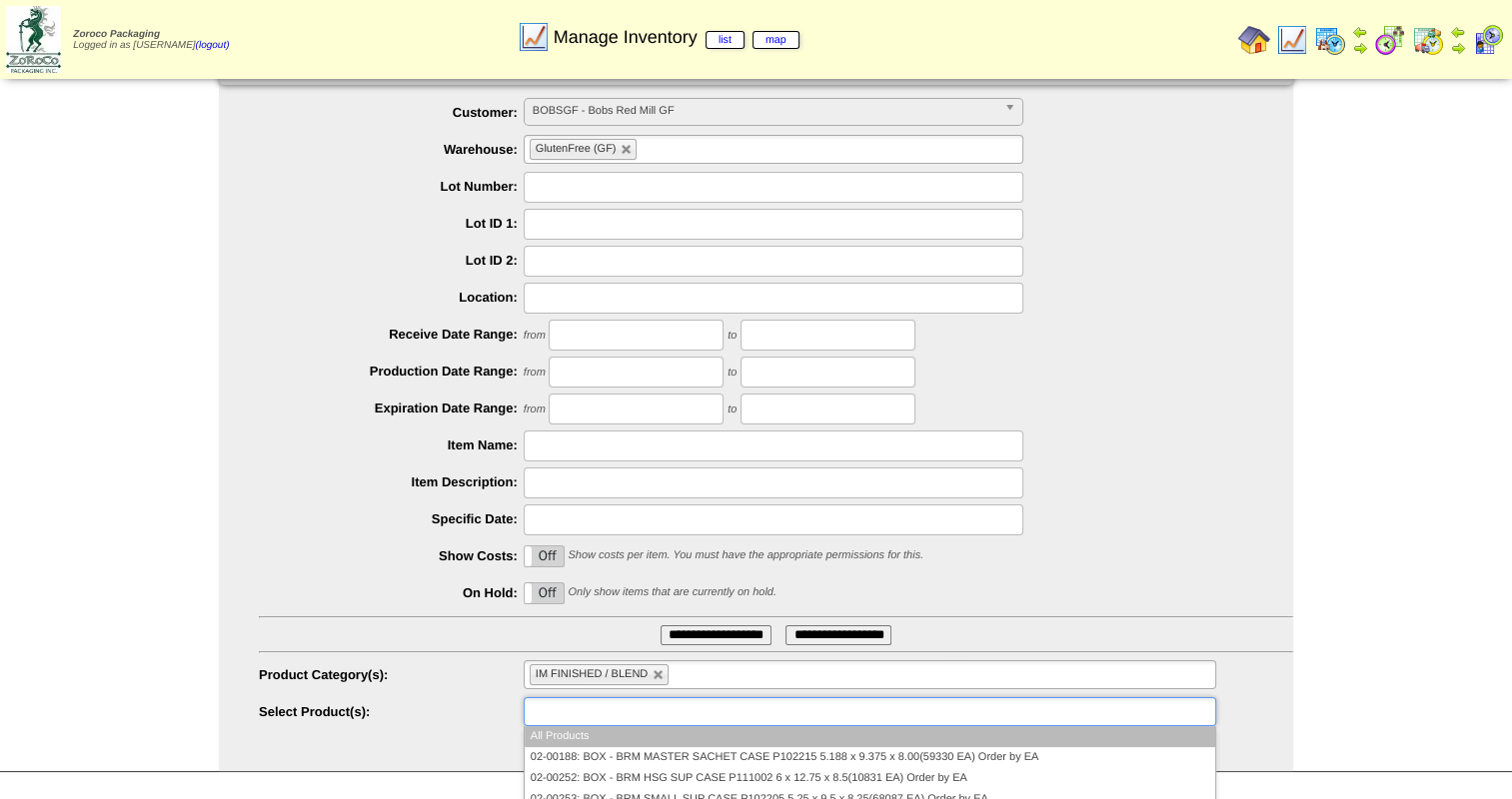 click at bounding box center [869, 711] 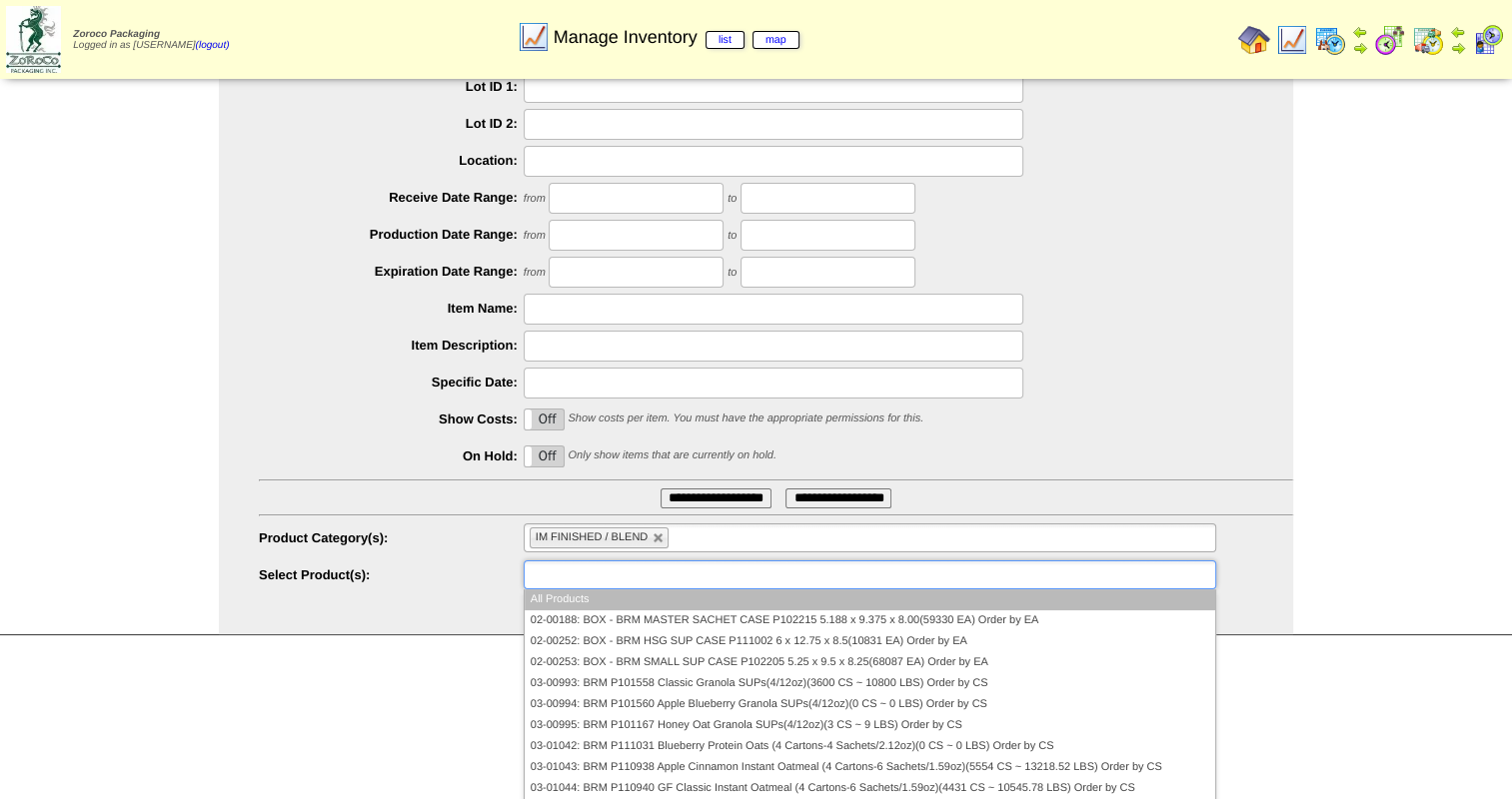 scroll, scrollTop: 200, scrollLeft: 0, axis: vertical 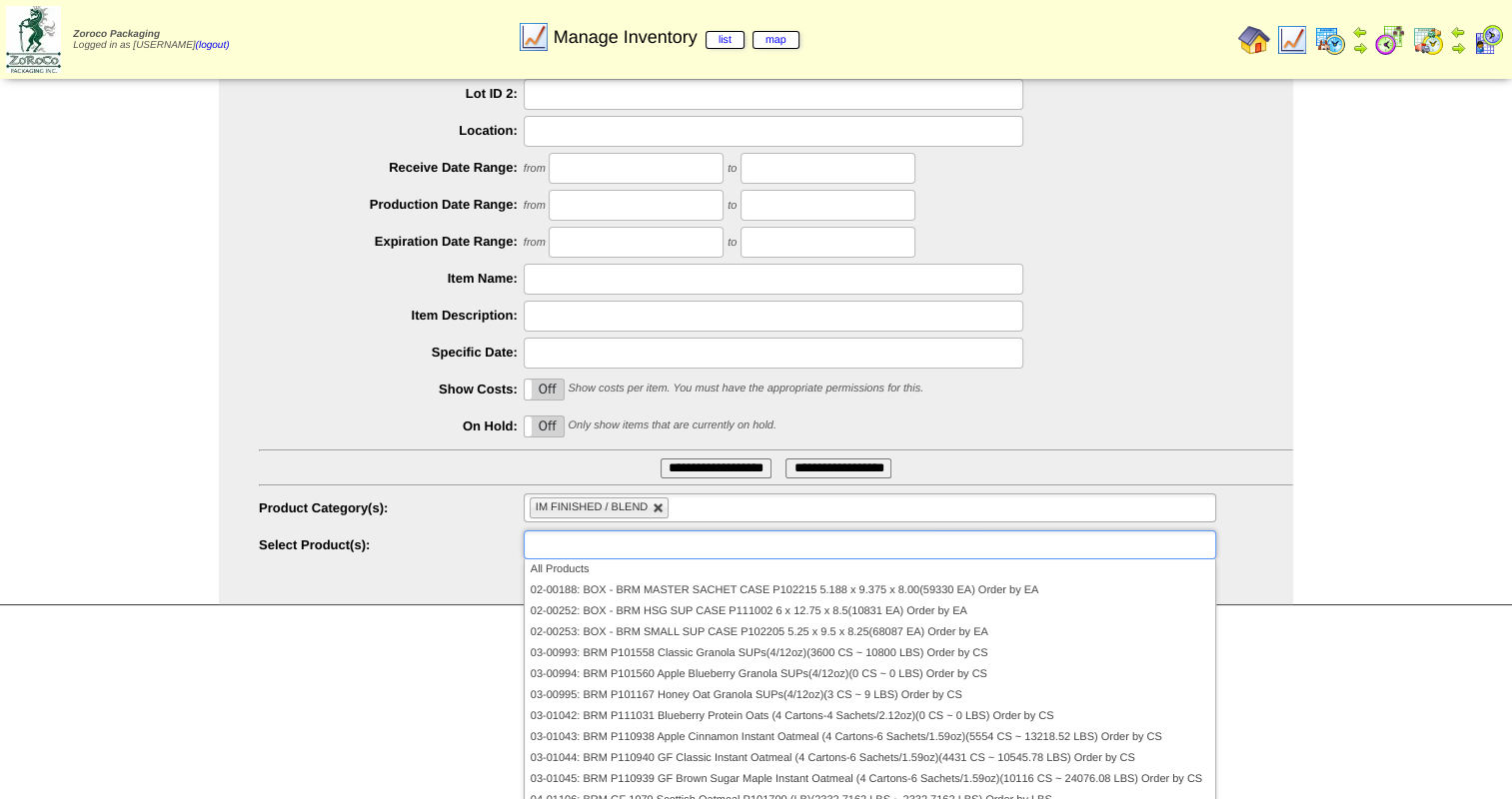 click at bounding box center (659, 508) 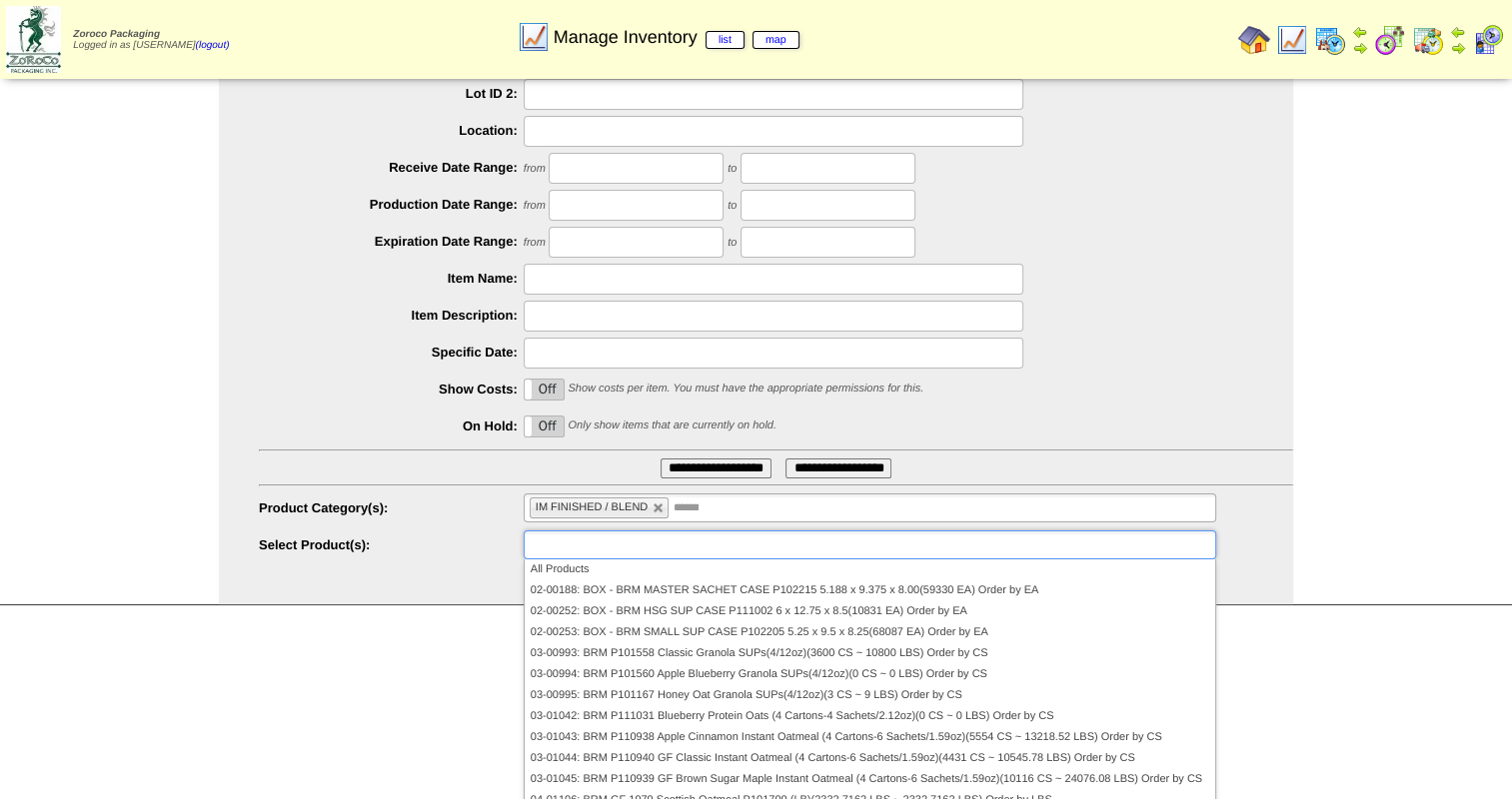 scroll, scrollTop: 33, scrollLeft: 0, axis: vertical 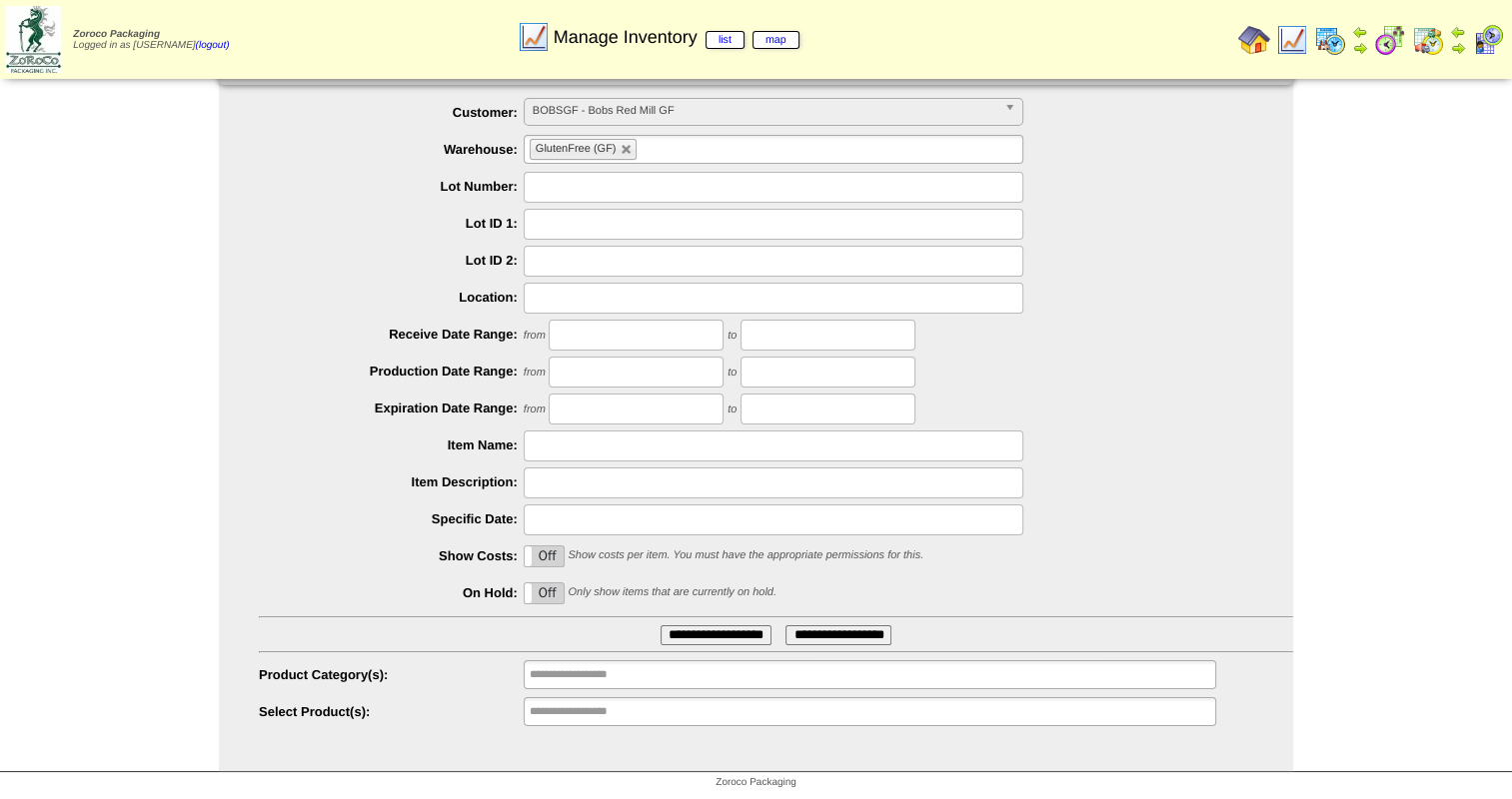 type 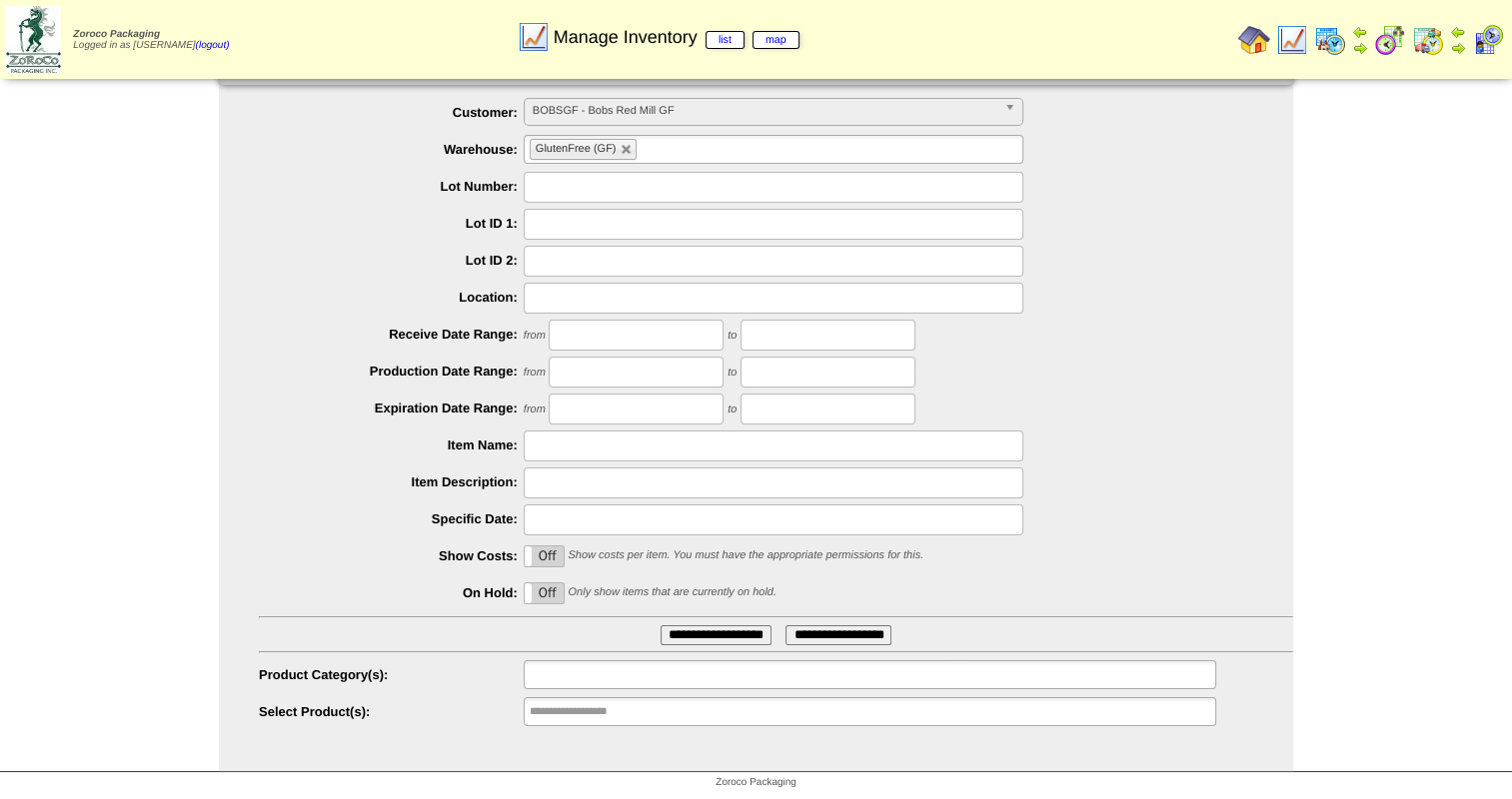 click at bounding box center [869, 674] 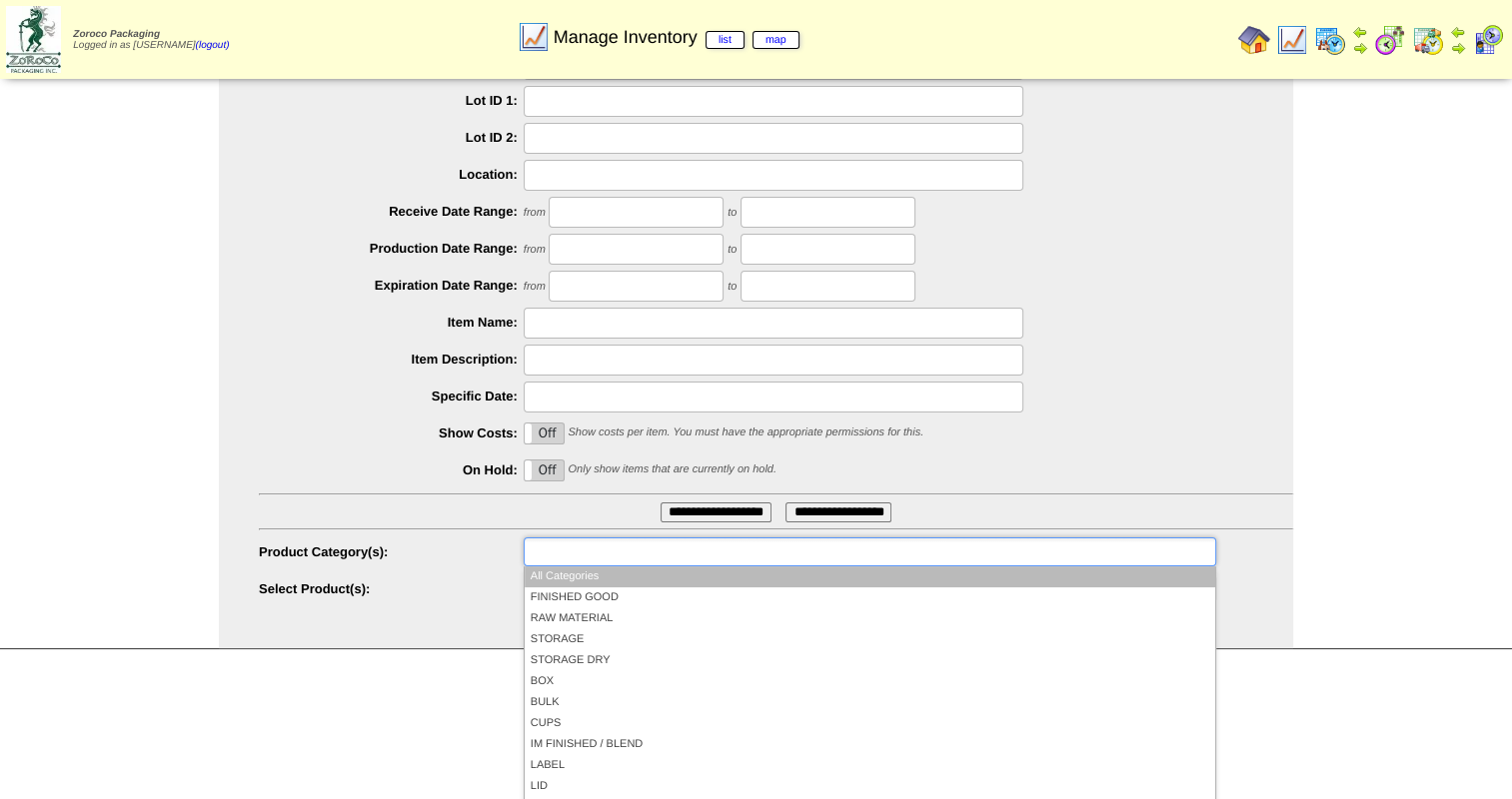 scroll, scrollTop: 164, scrollLeft: 0, axis: vertical 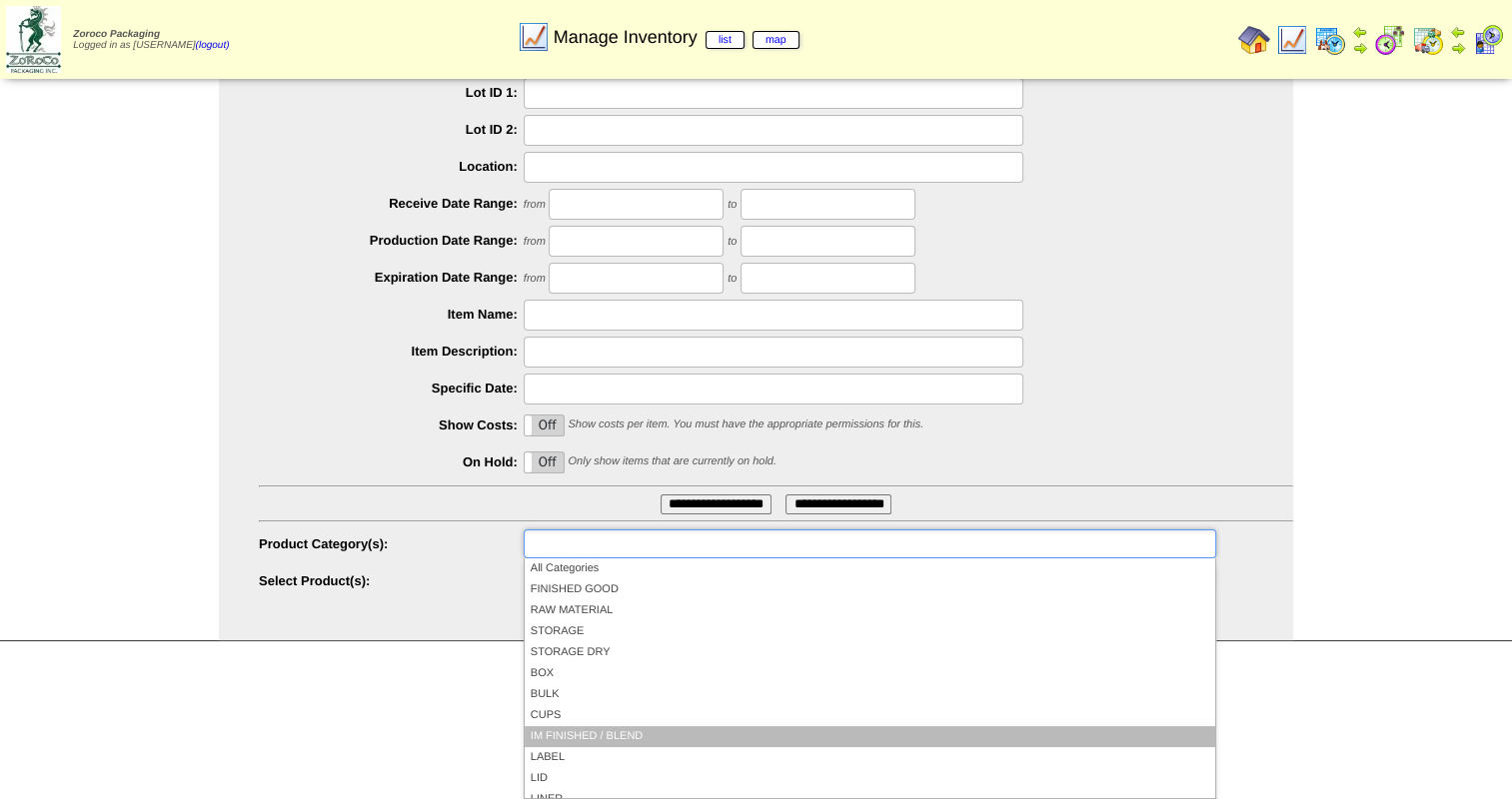 click on "IM FINISHED / BLEND" at bounding box center [869, 736] 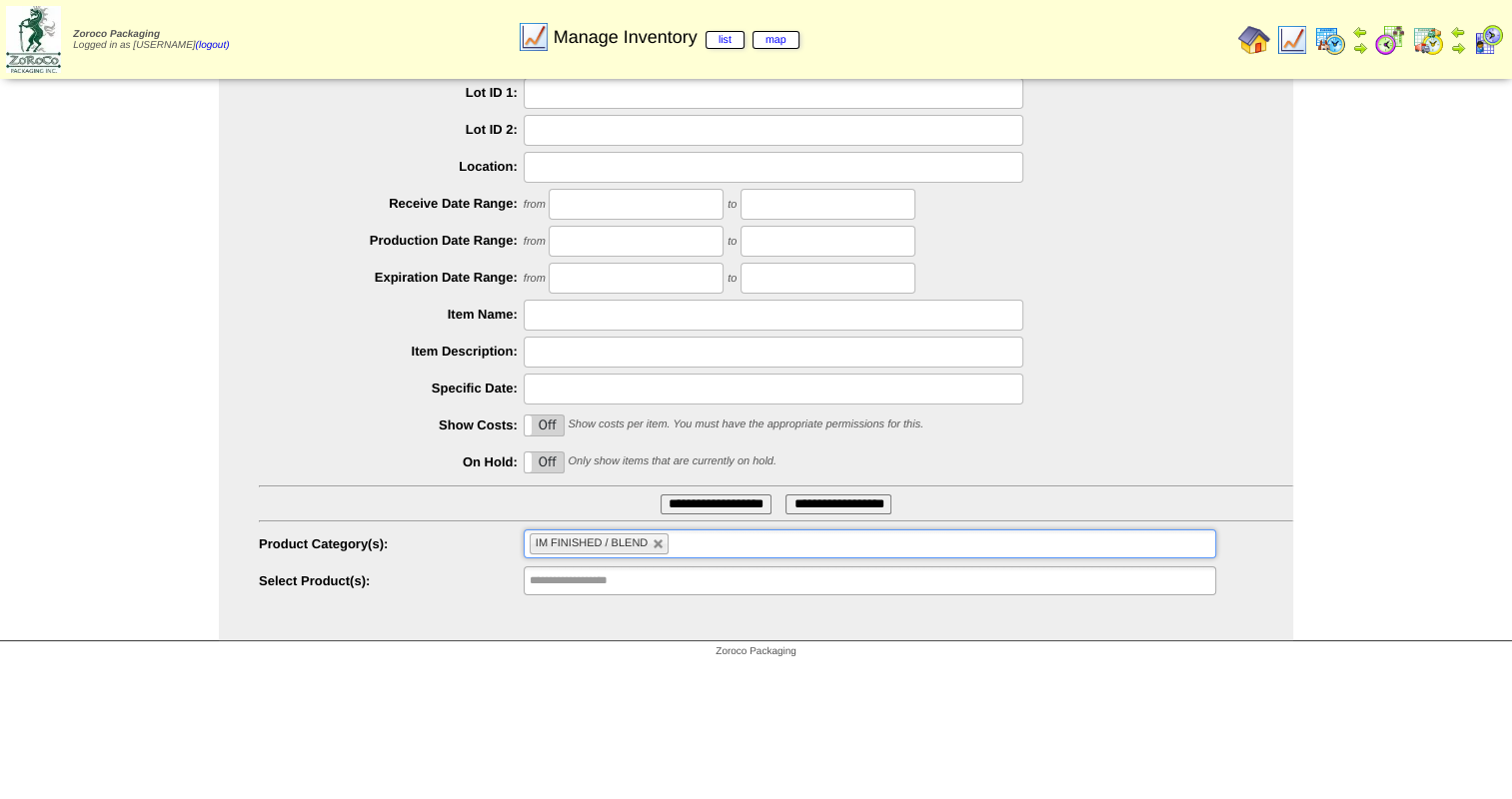 type 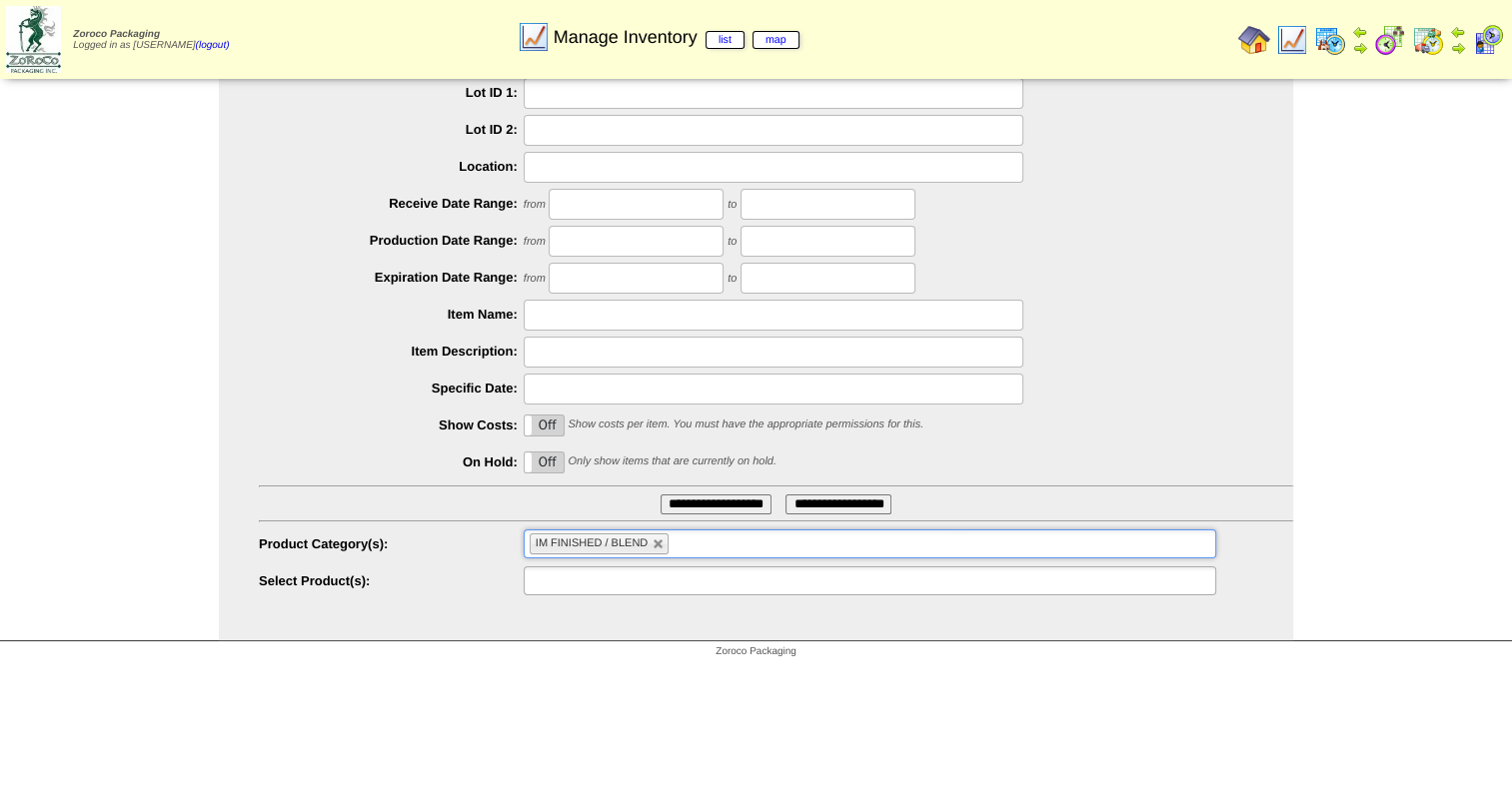 click at bounding box center (594, 580) 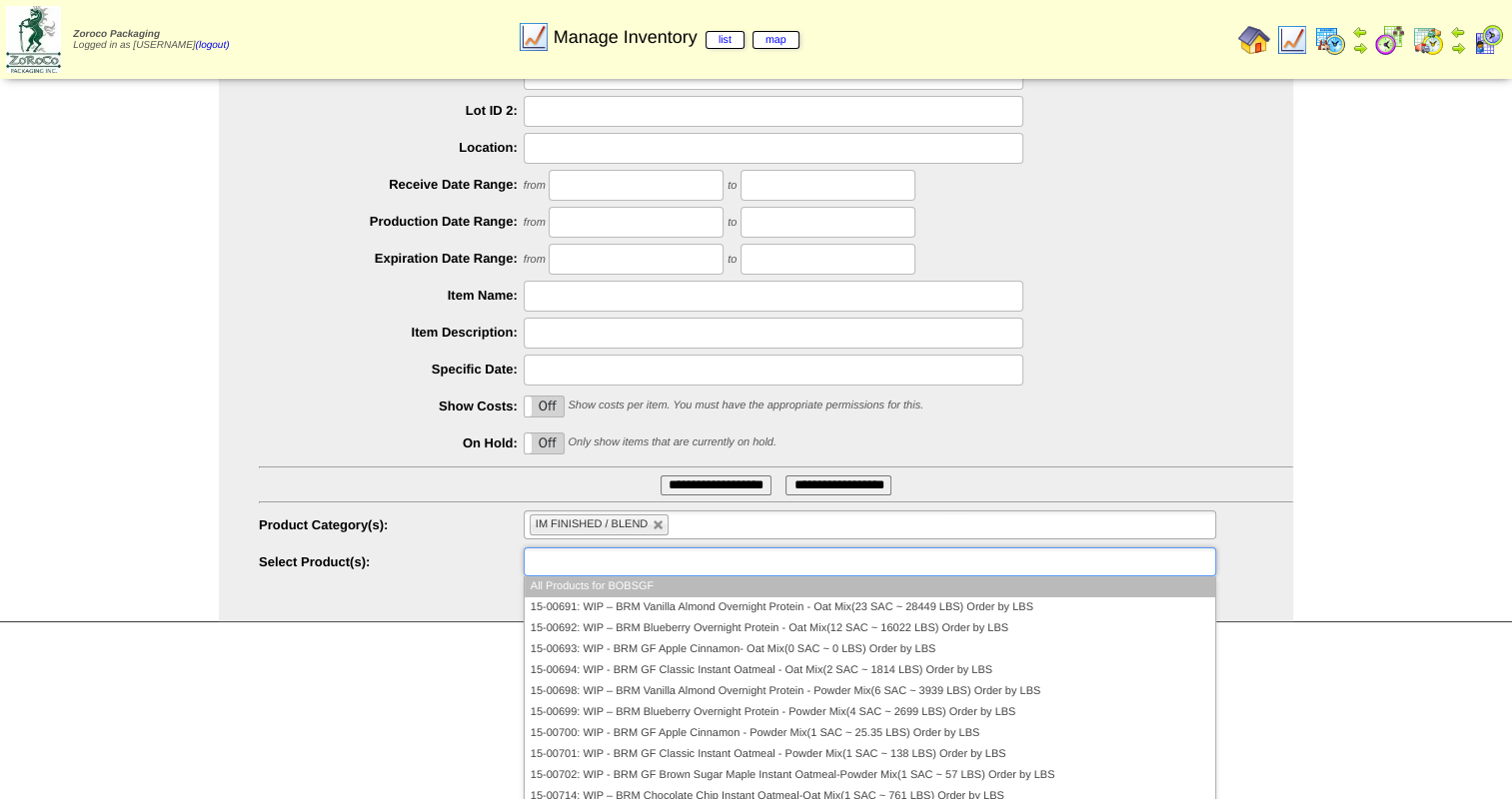 scroll, scrollTop: 200, scrollLeft: 0, axis: vertical 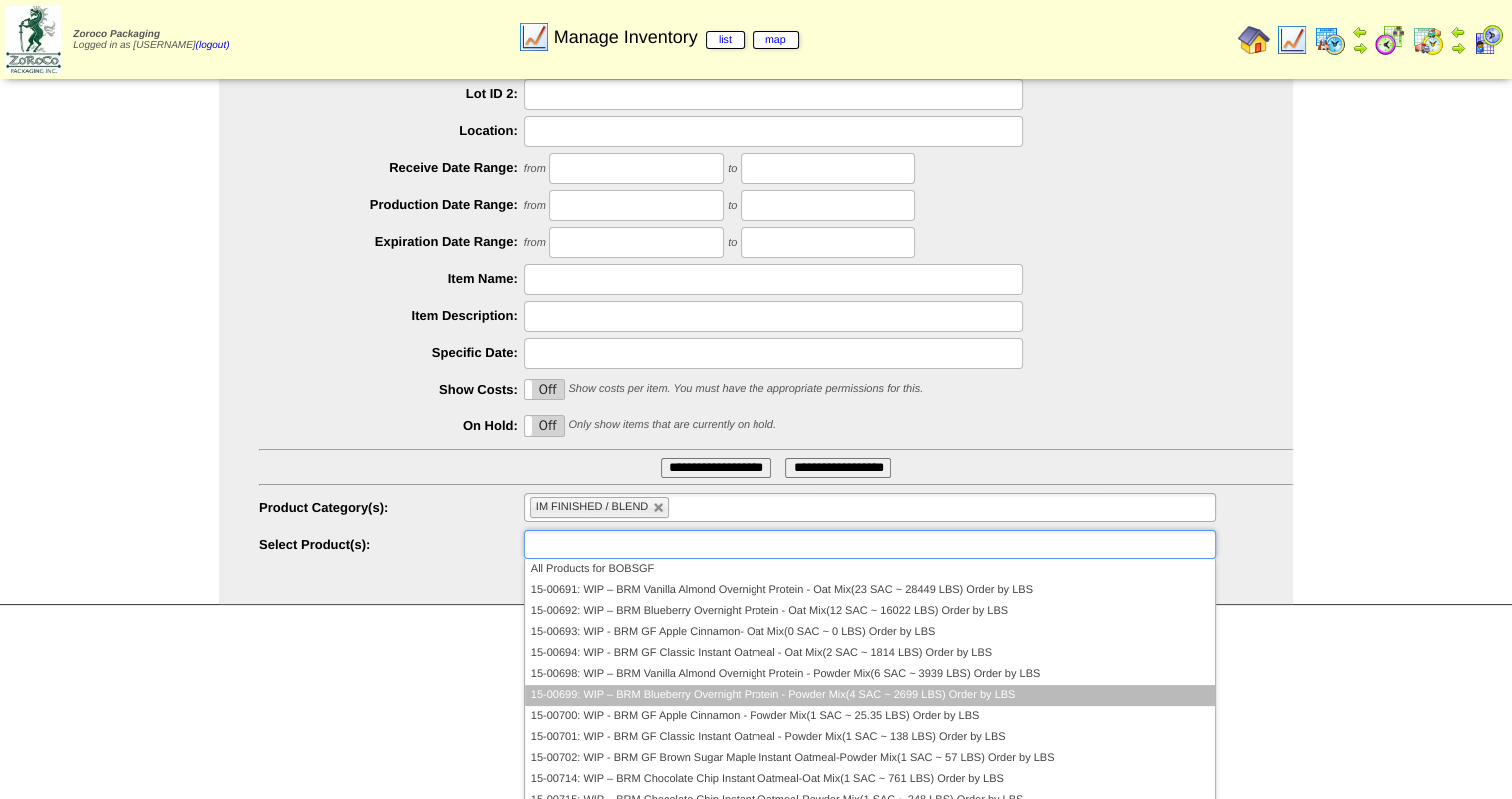 click on "15-00699: WIP – BRM Blueberry Overnight Protein - Powder Mix(4 SAC ~ 2699 LBS) Order by LBS" at bounding box center [869, 695] 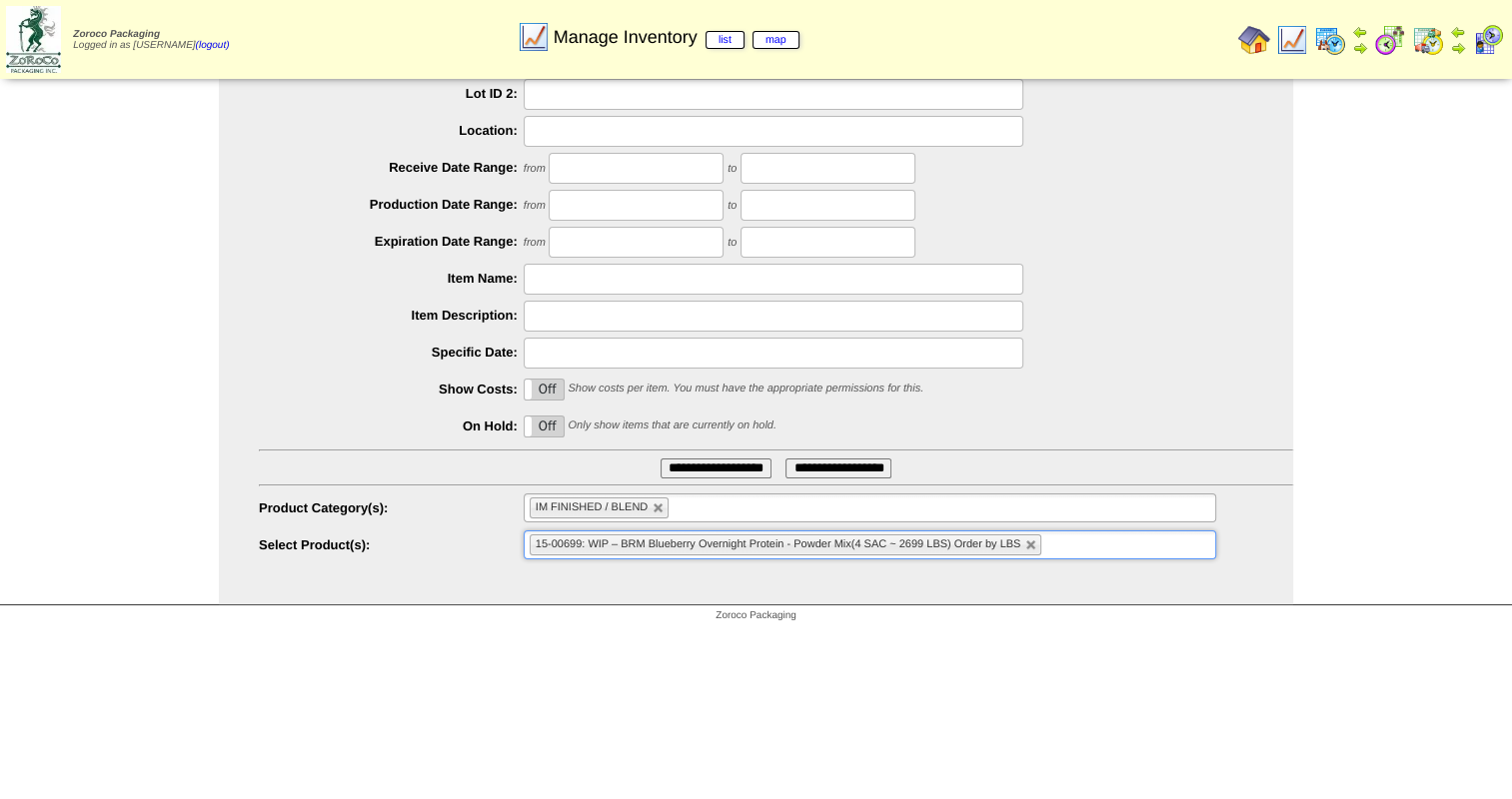 click on "**********" at bounding box center [716, 468] 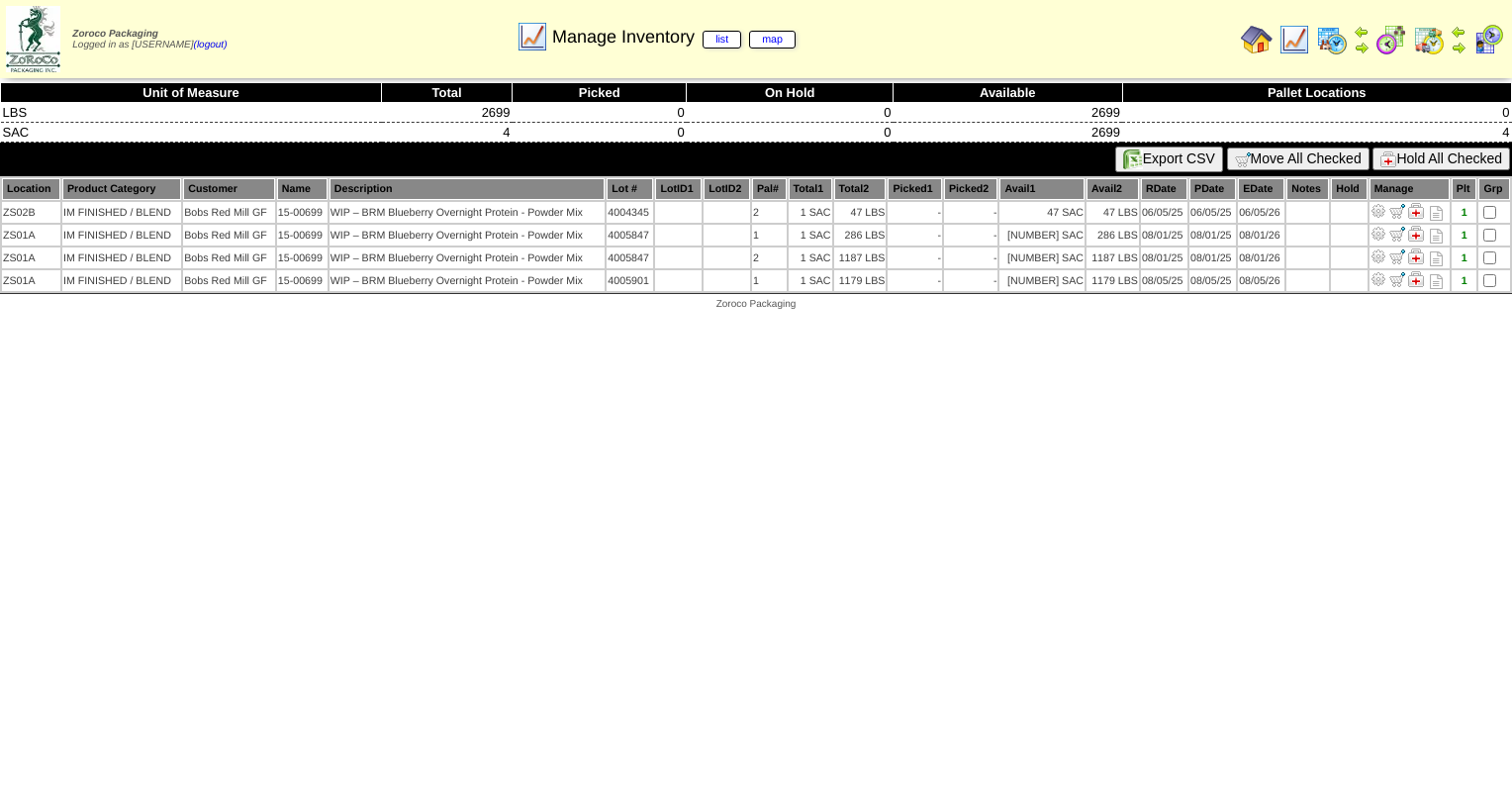 scroll, scrollTop: 0, scrollLeft: 0, axis: both 